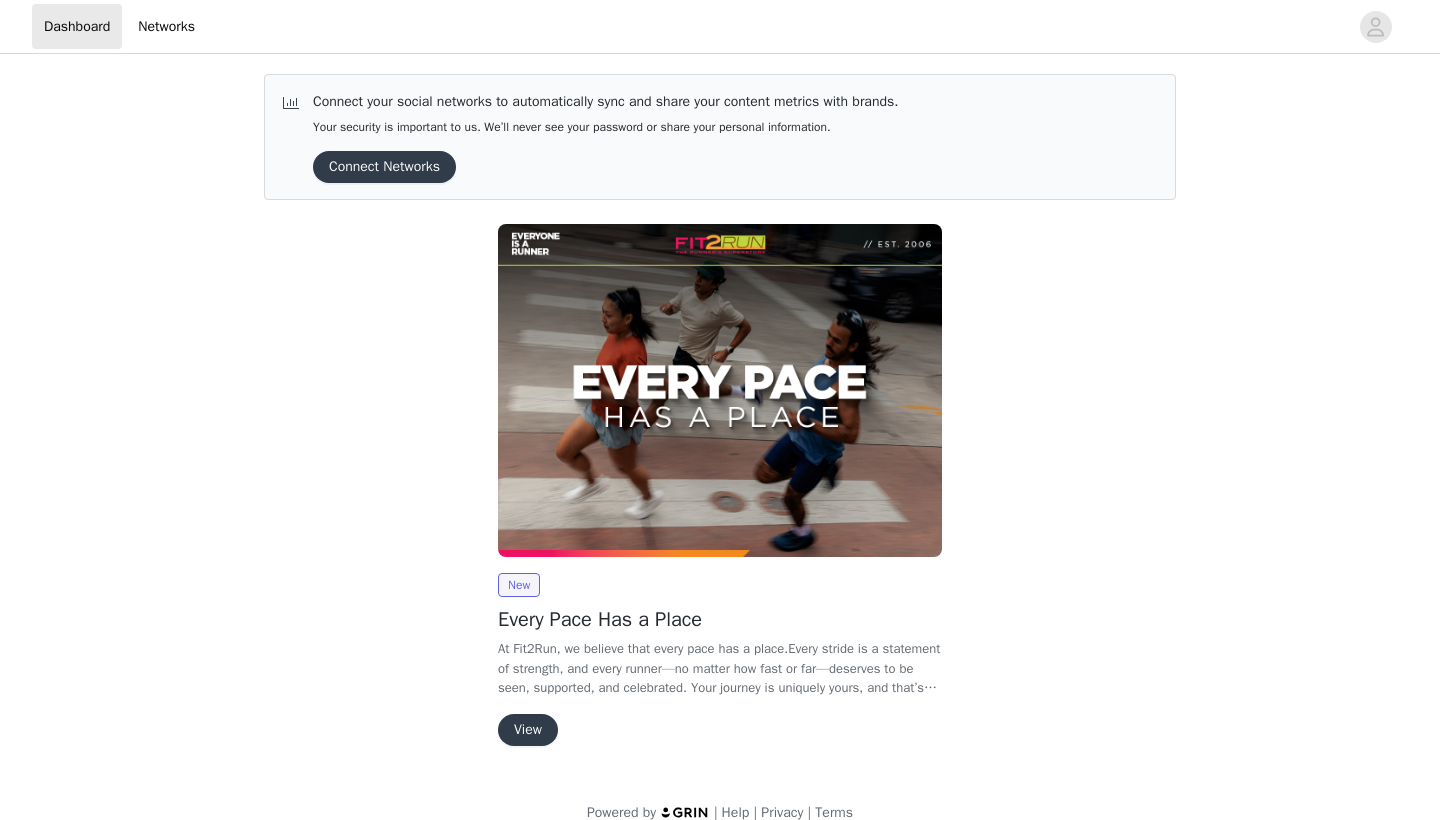 scroll, scrollTop: 0, scrollLeft: 0, axis: both 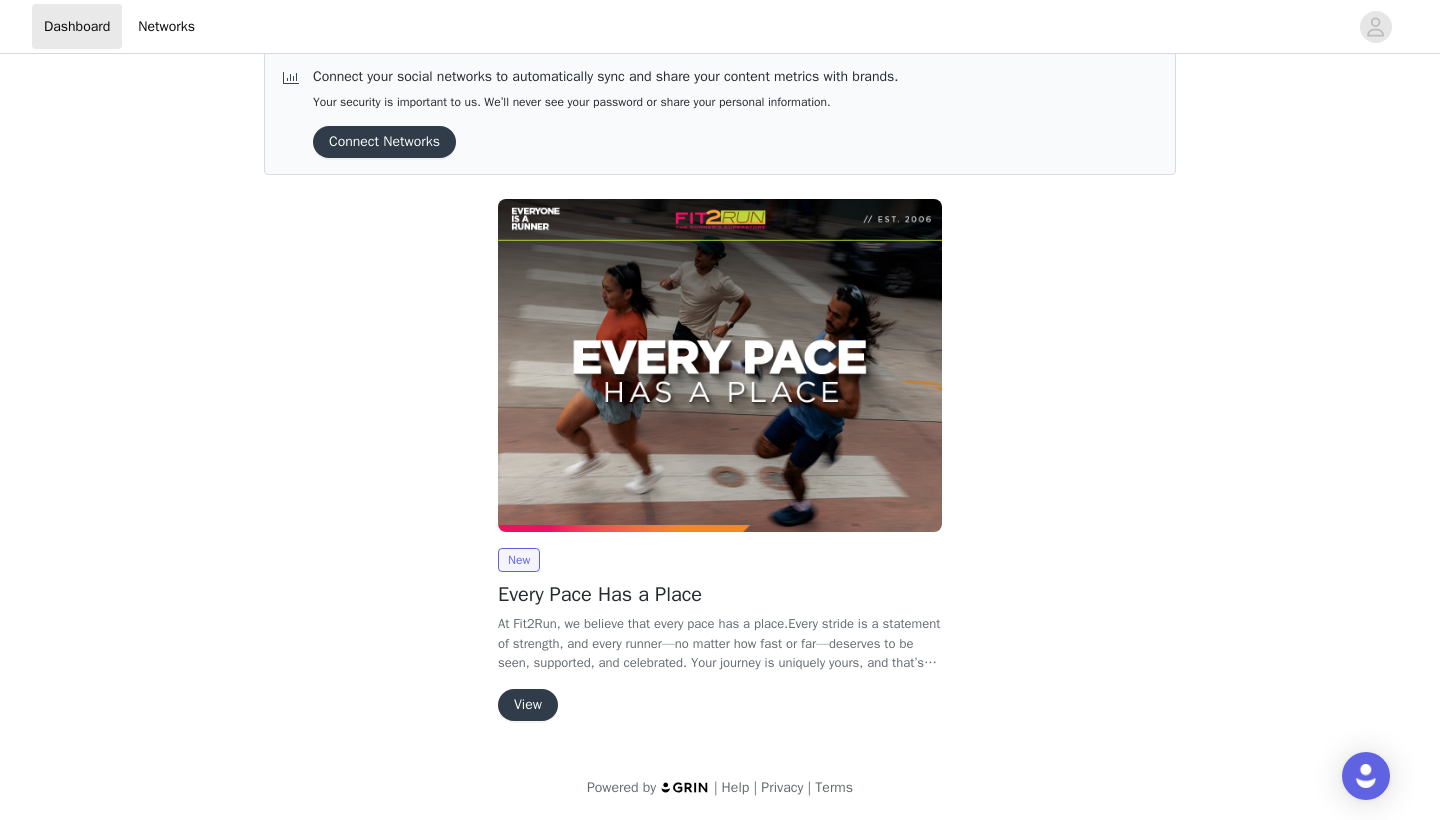 click on "View" at bounding box center [528, 705] 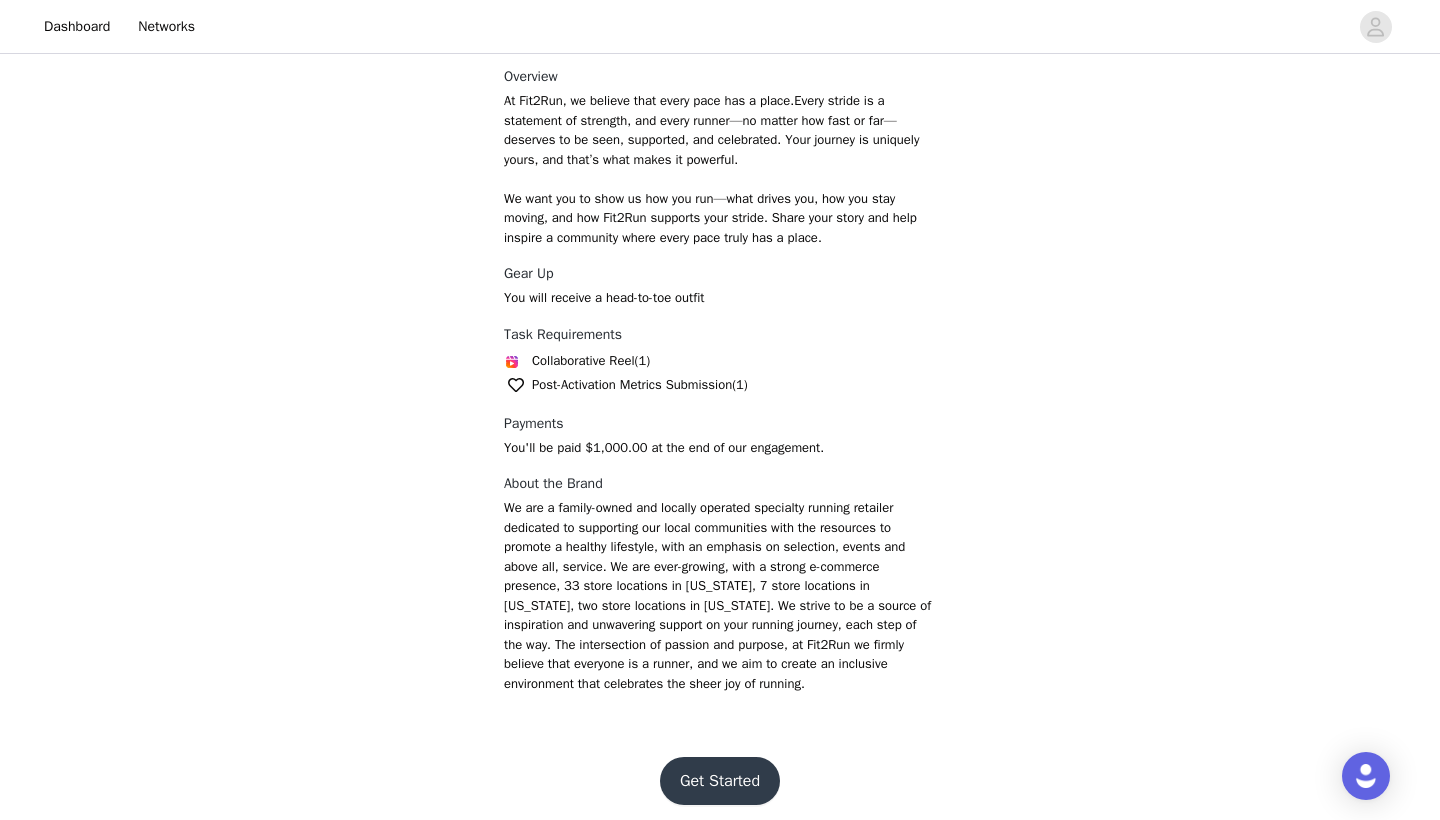 scroll, scrollTop: 480, scrollLeft: 0, axis: vertical 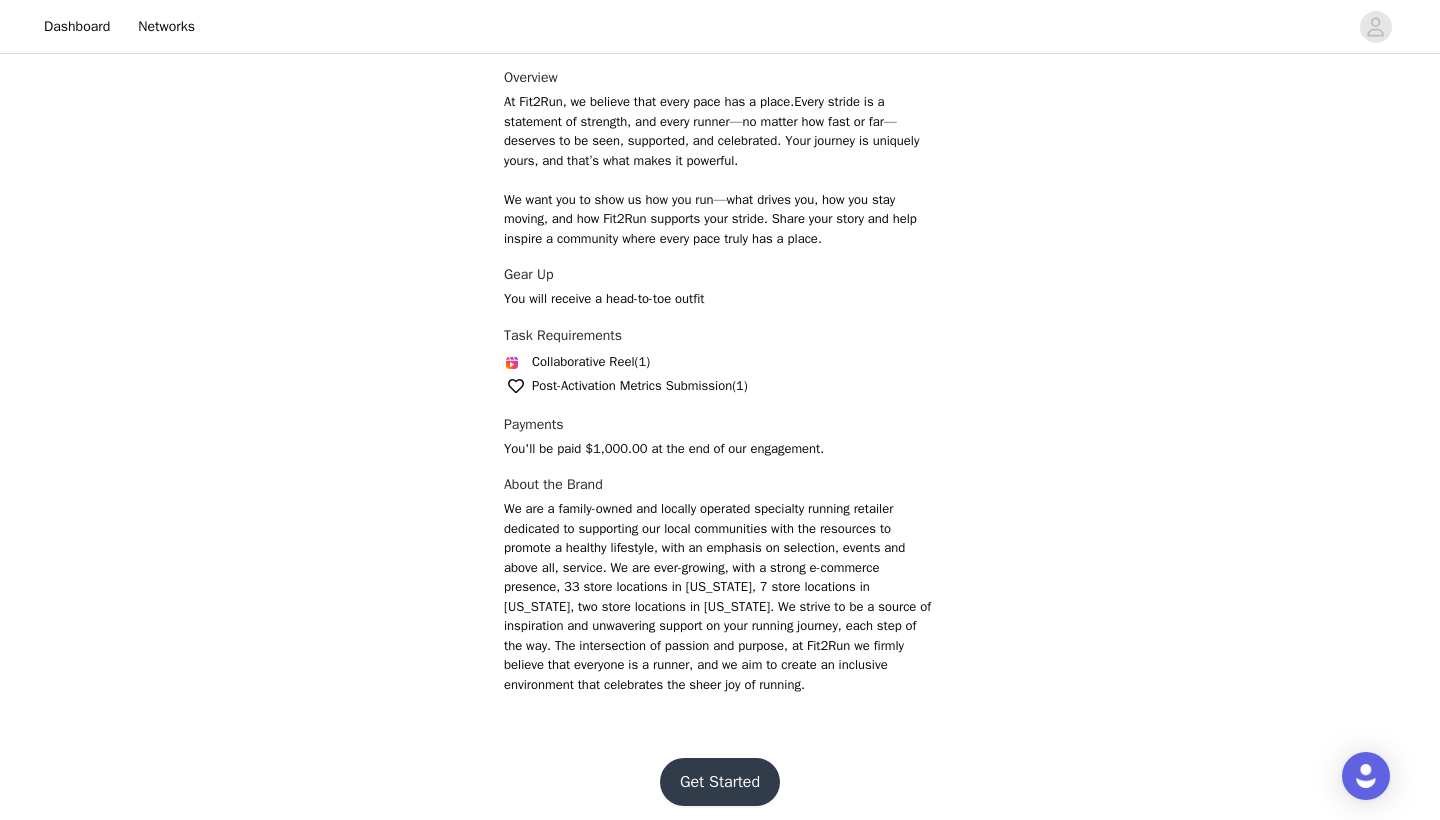 click on "Get Started" at bounding box center (720, 782) 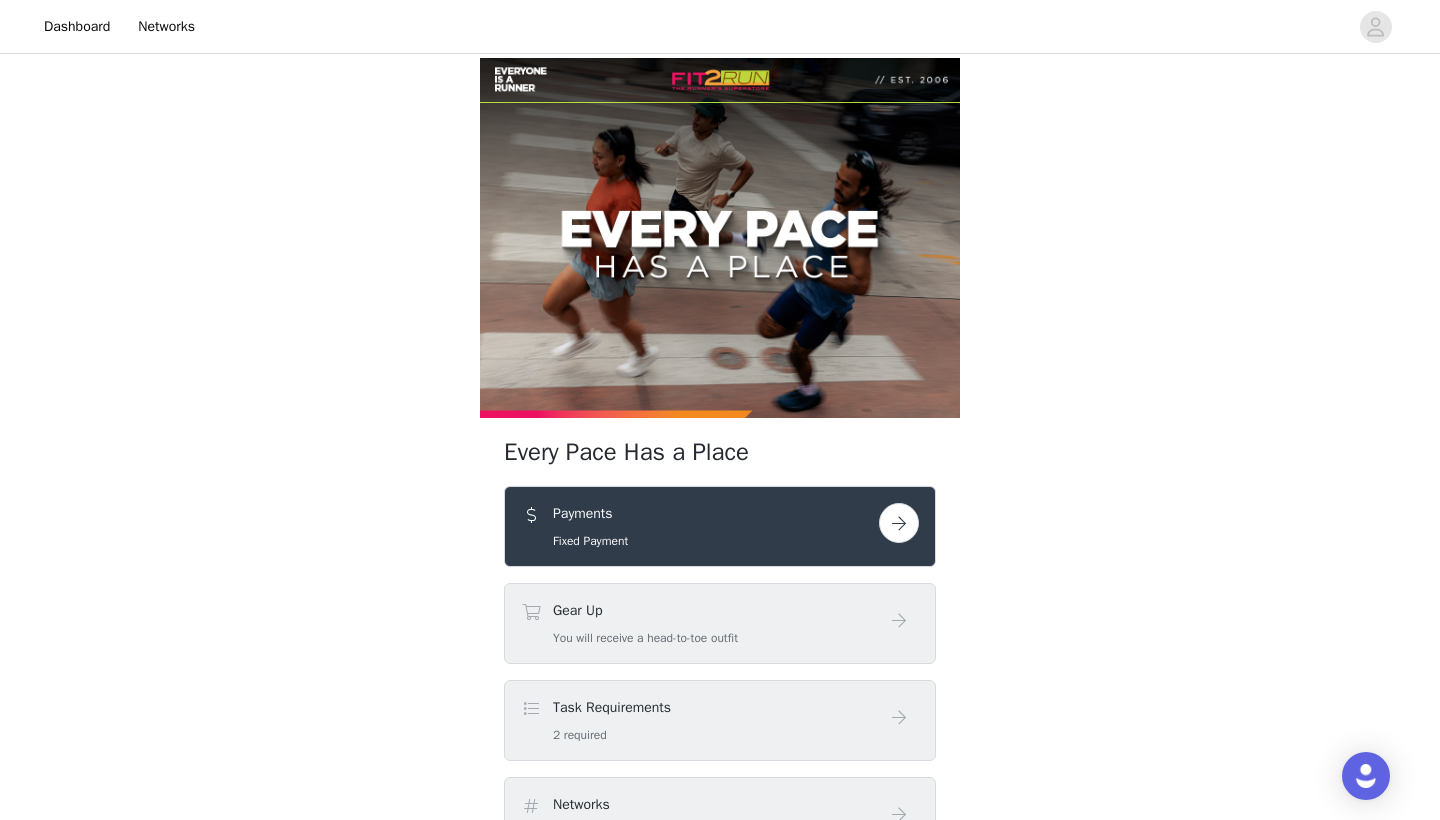 scroll, scrollTop: 0, scrollLeft: 0, axis: both 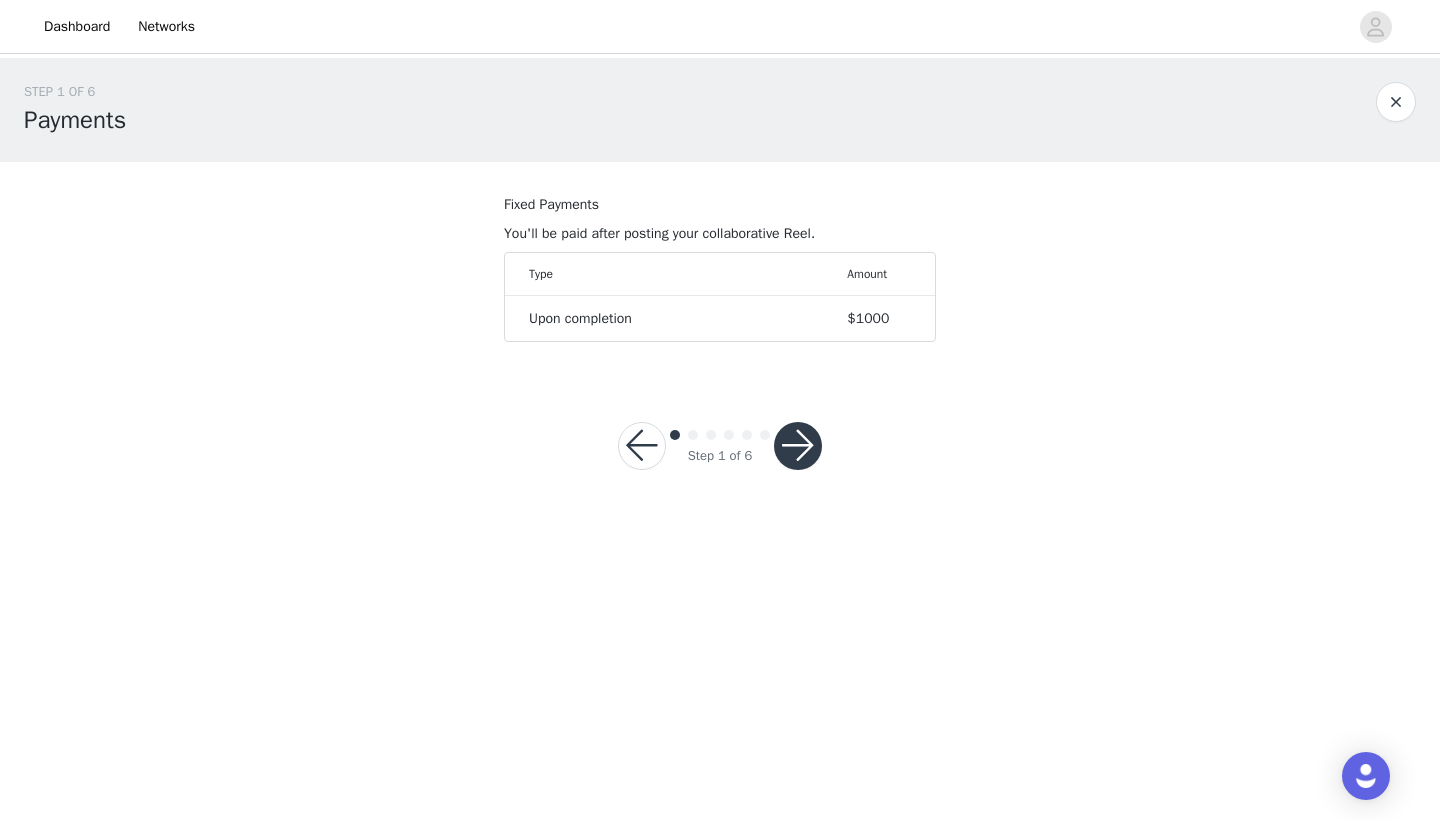 click at bounding box center [798, 446] 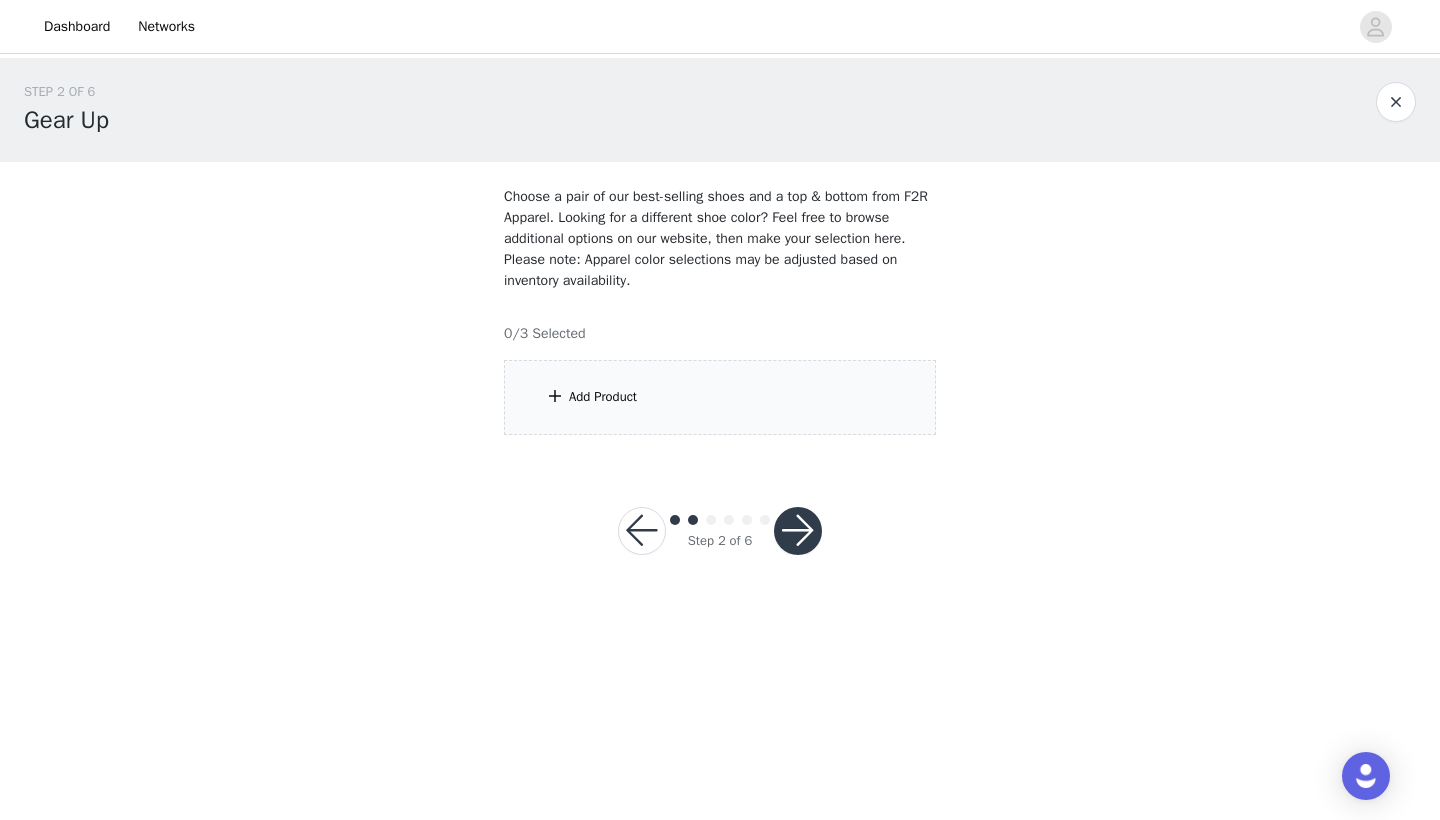 click on "Add Product" at bounding box center (603, 397) 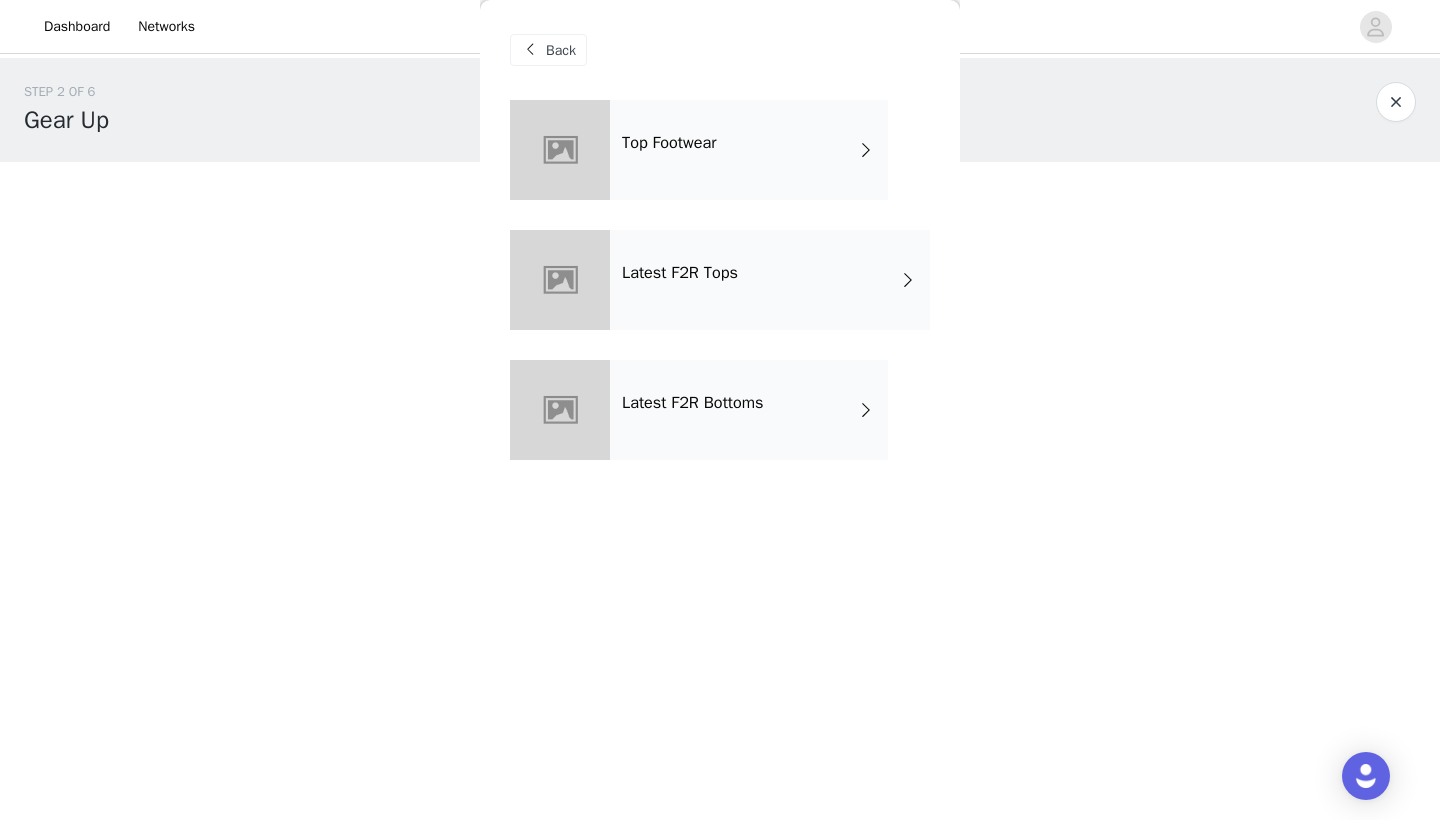 click on "Top Footwear" at bounding box center (749, 150) 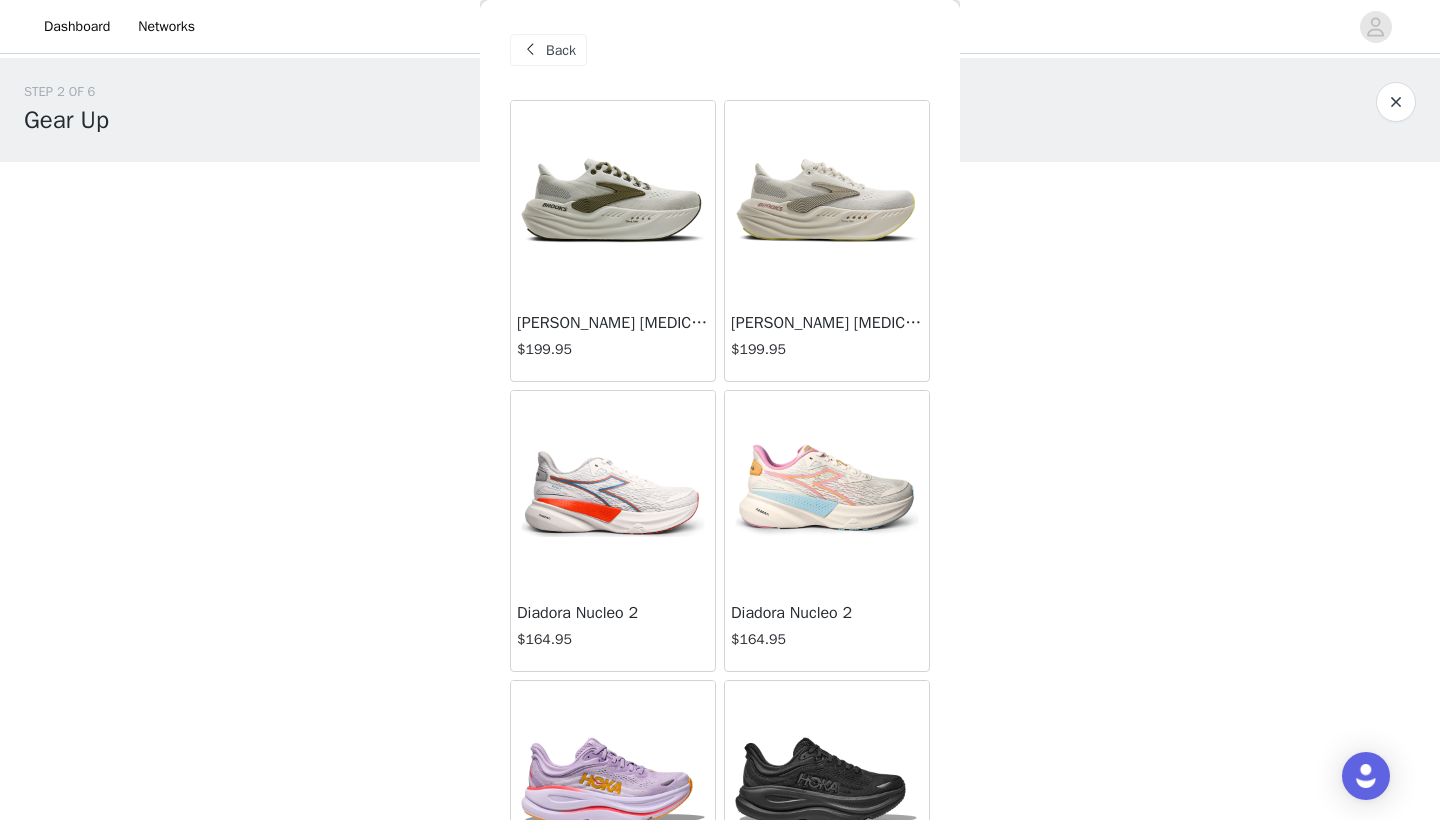 scroll, scrollTop: 0, scrollLeft: 0, axis: both 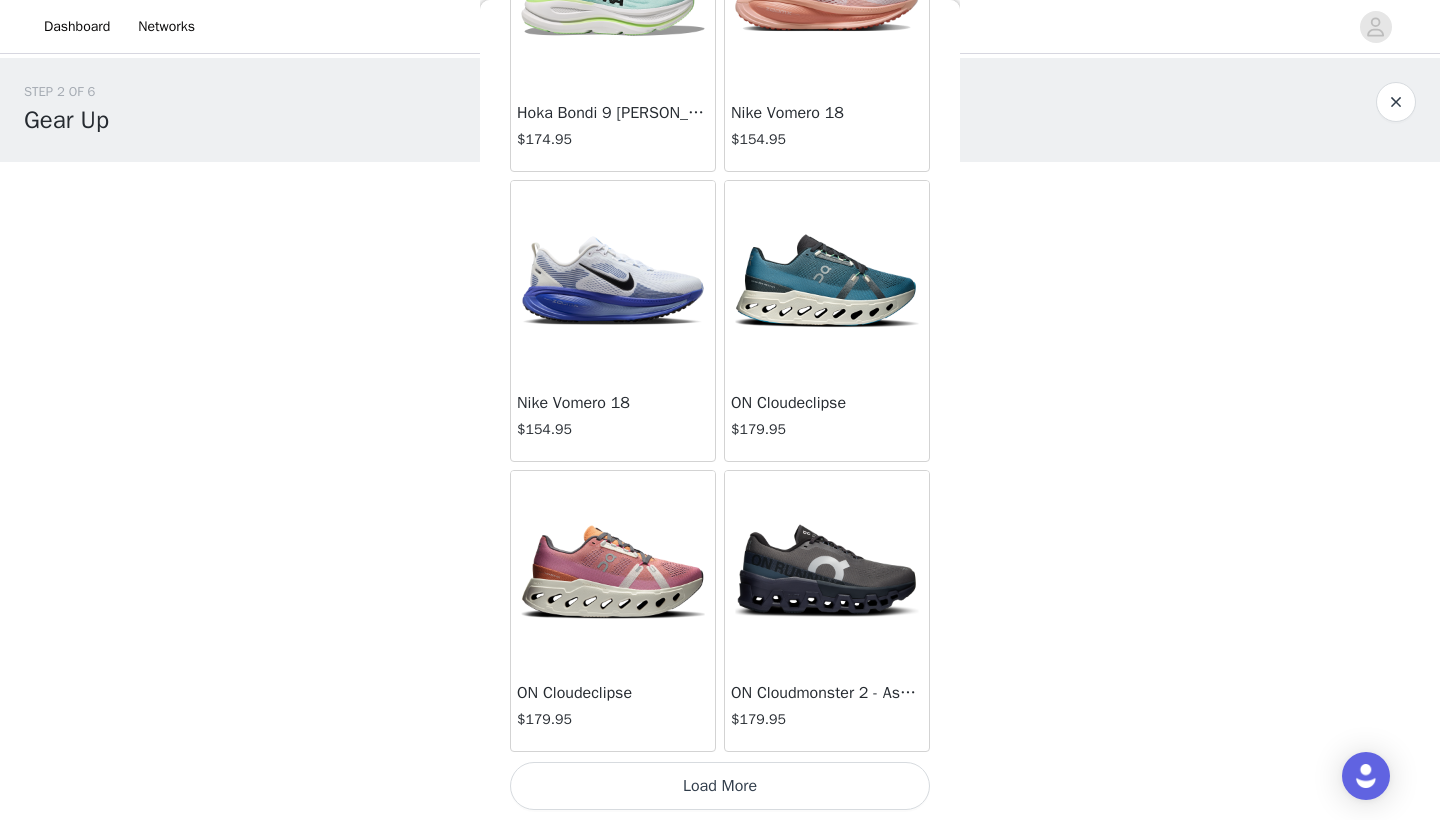 click on "Load More" at bounding box center [720, 786] 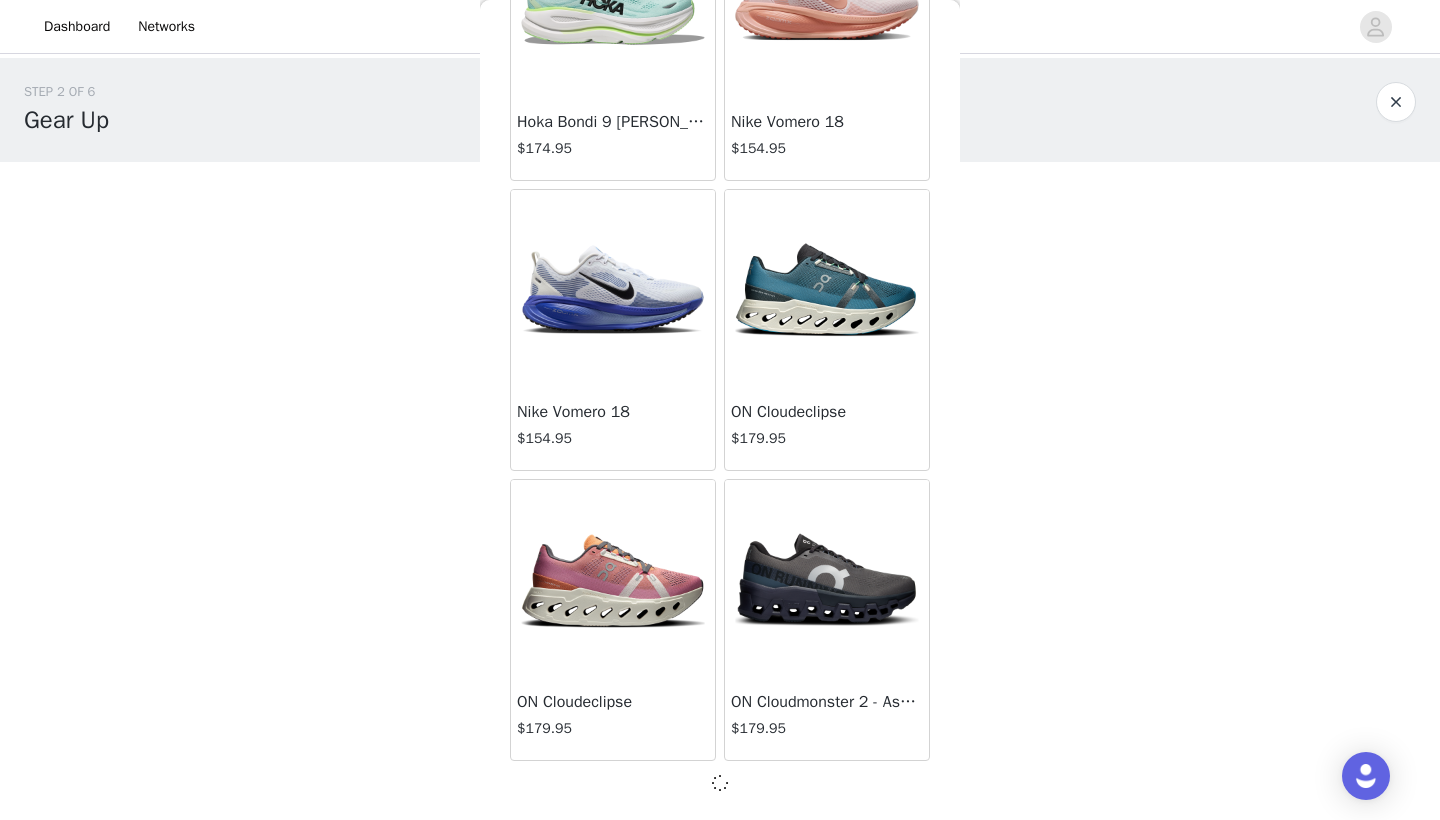 scroll, scrollTop: 2231, scrollLeft: 0, axis: vertical 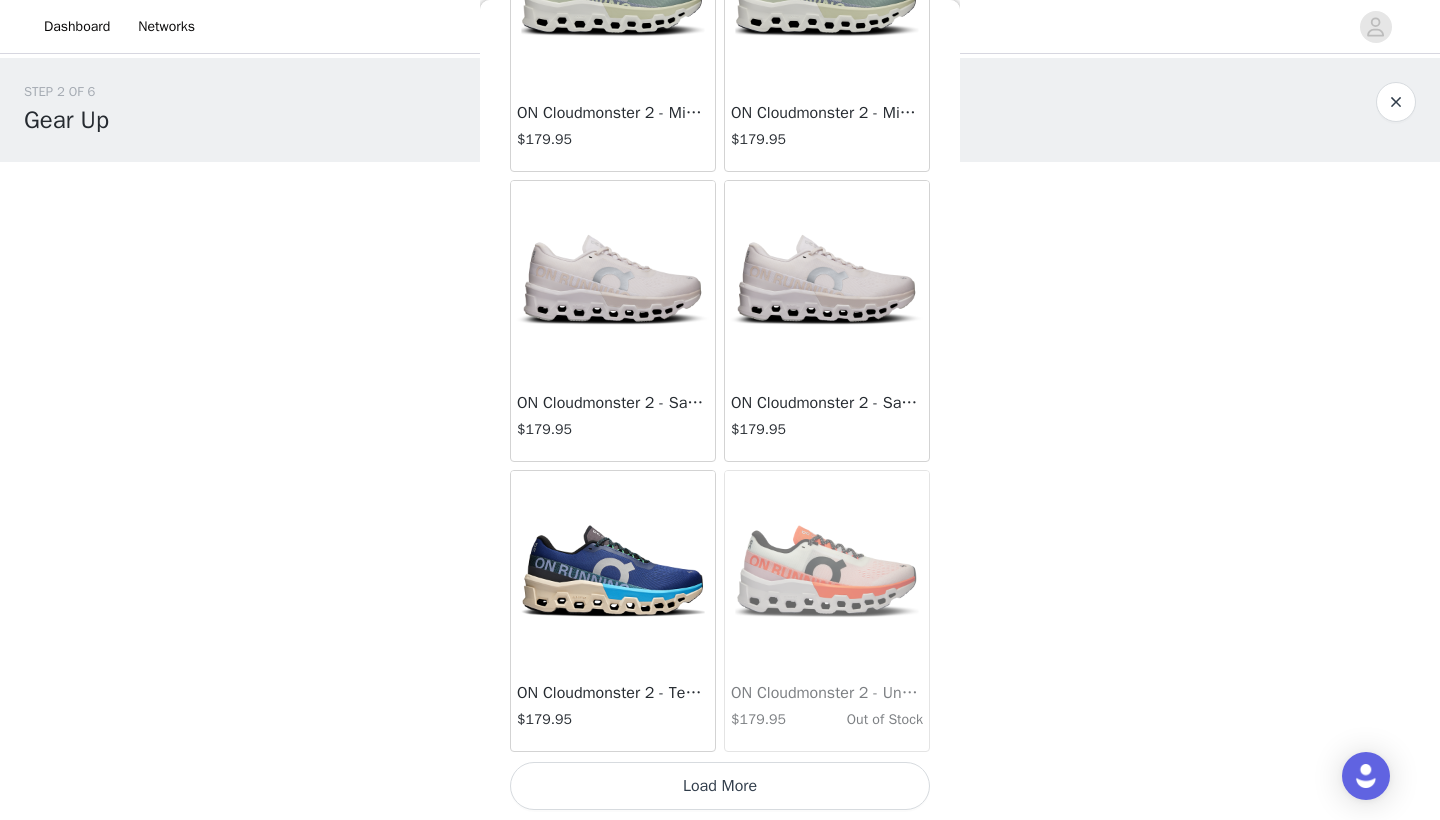 click on "Load More" at bounding box center [720, 786] 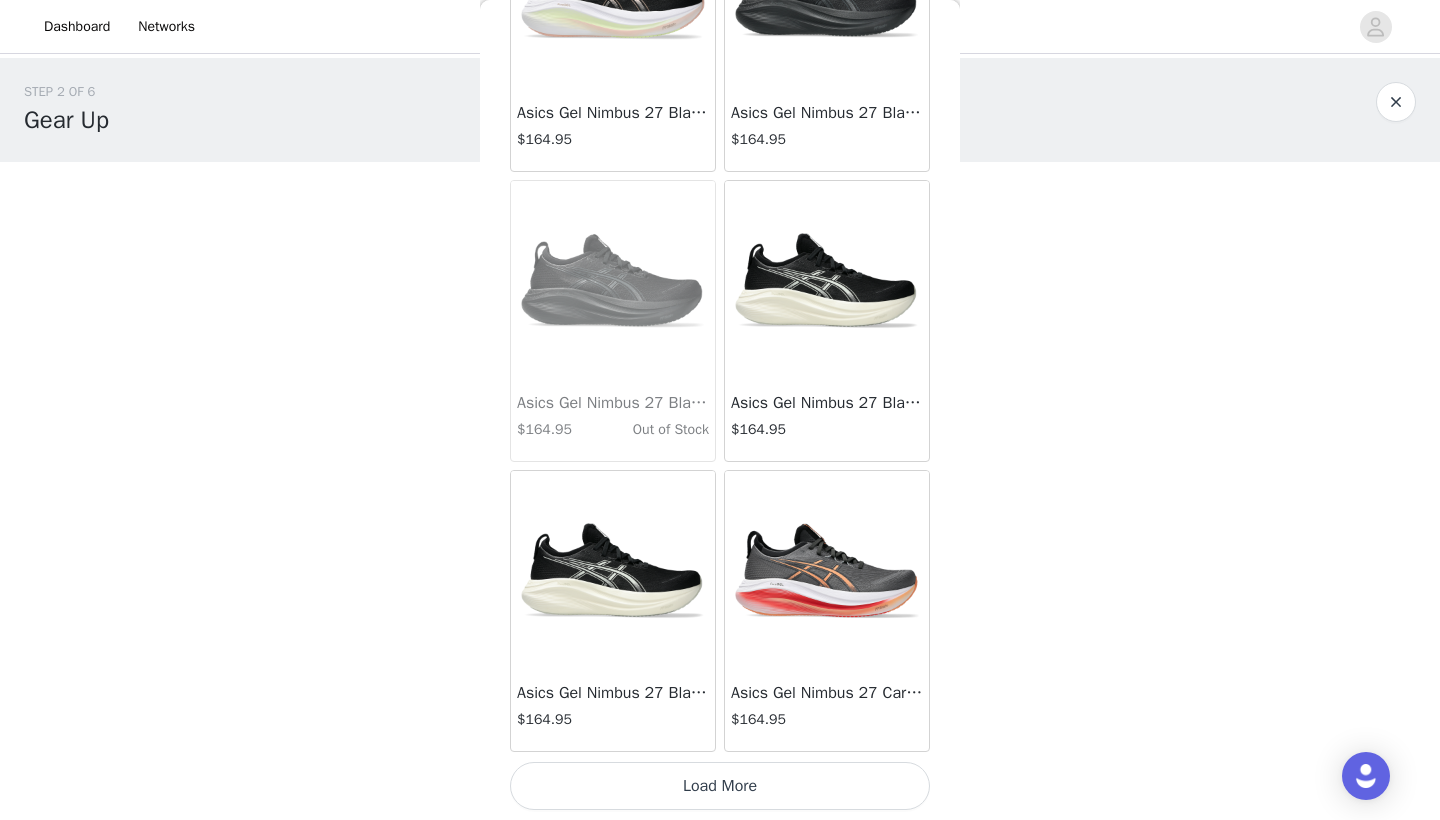 scroll, scrollTop: 8040, scrollLeft: 0, axis: vertical 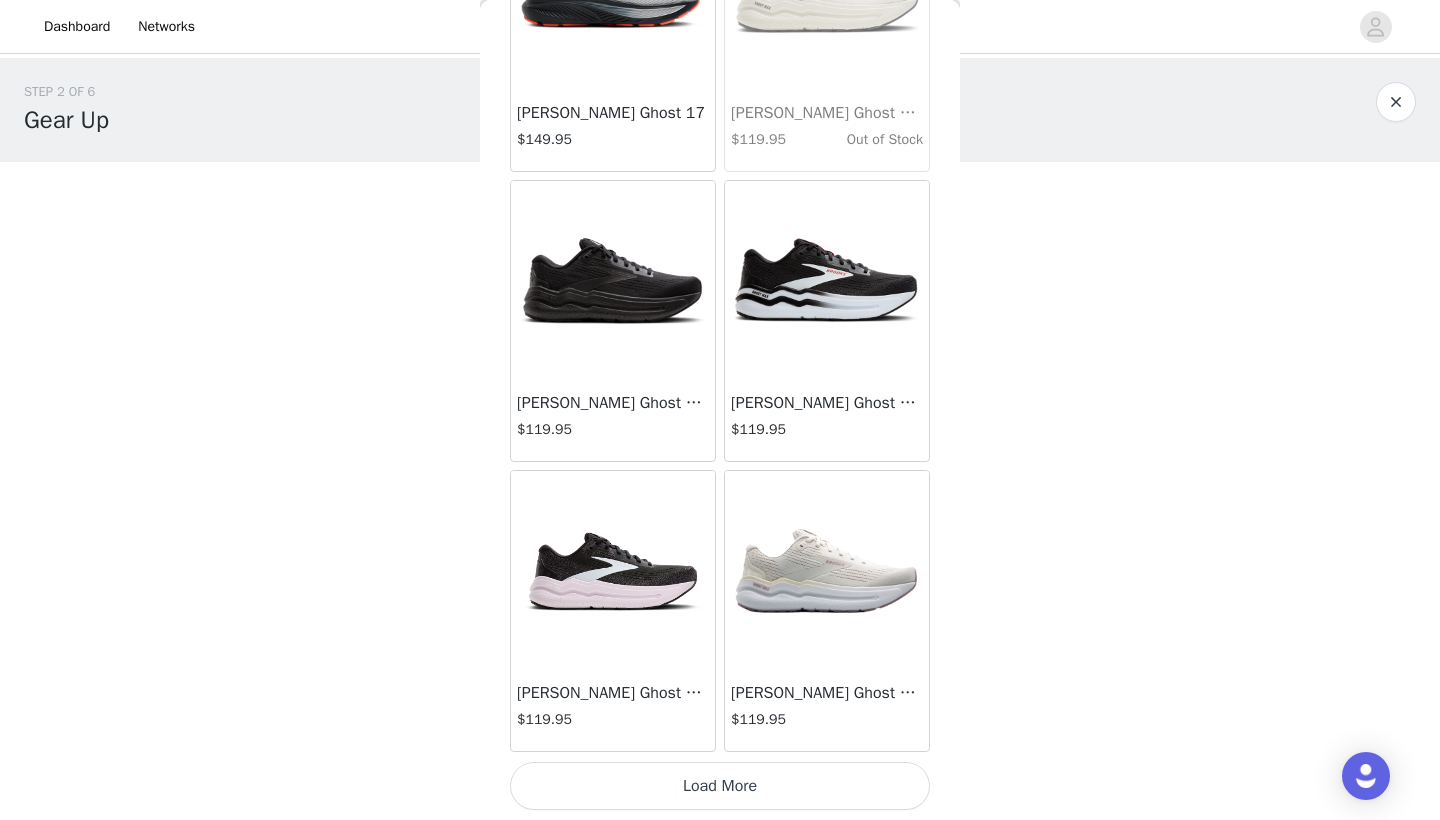click on "Load More" at bounding box center [720, 786] 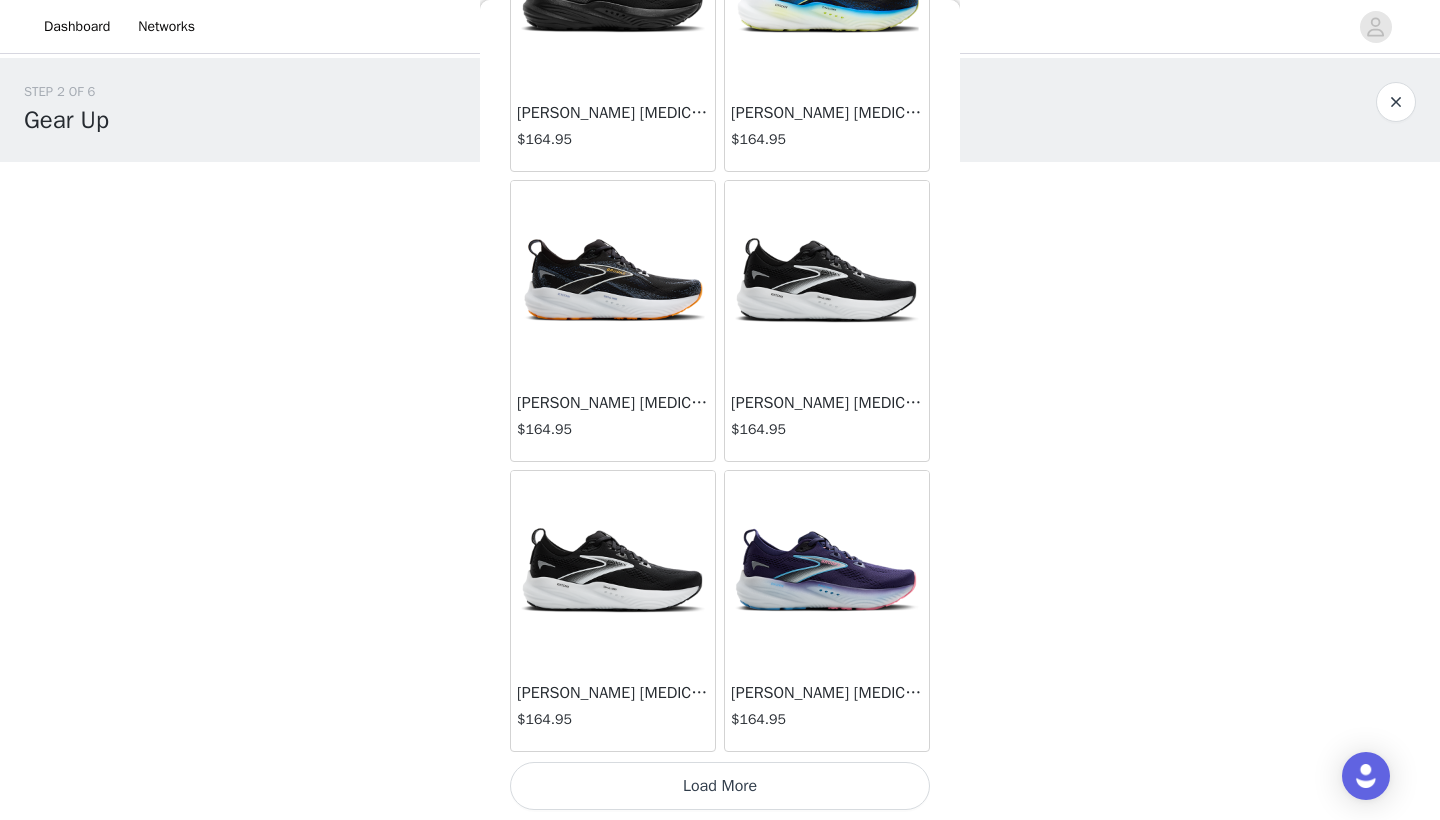 scroll, scrollTop: 13840, scrollLeft: 0, axis: vertical 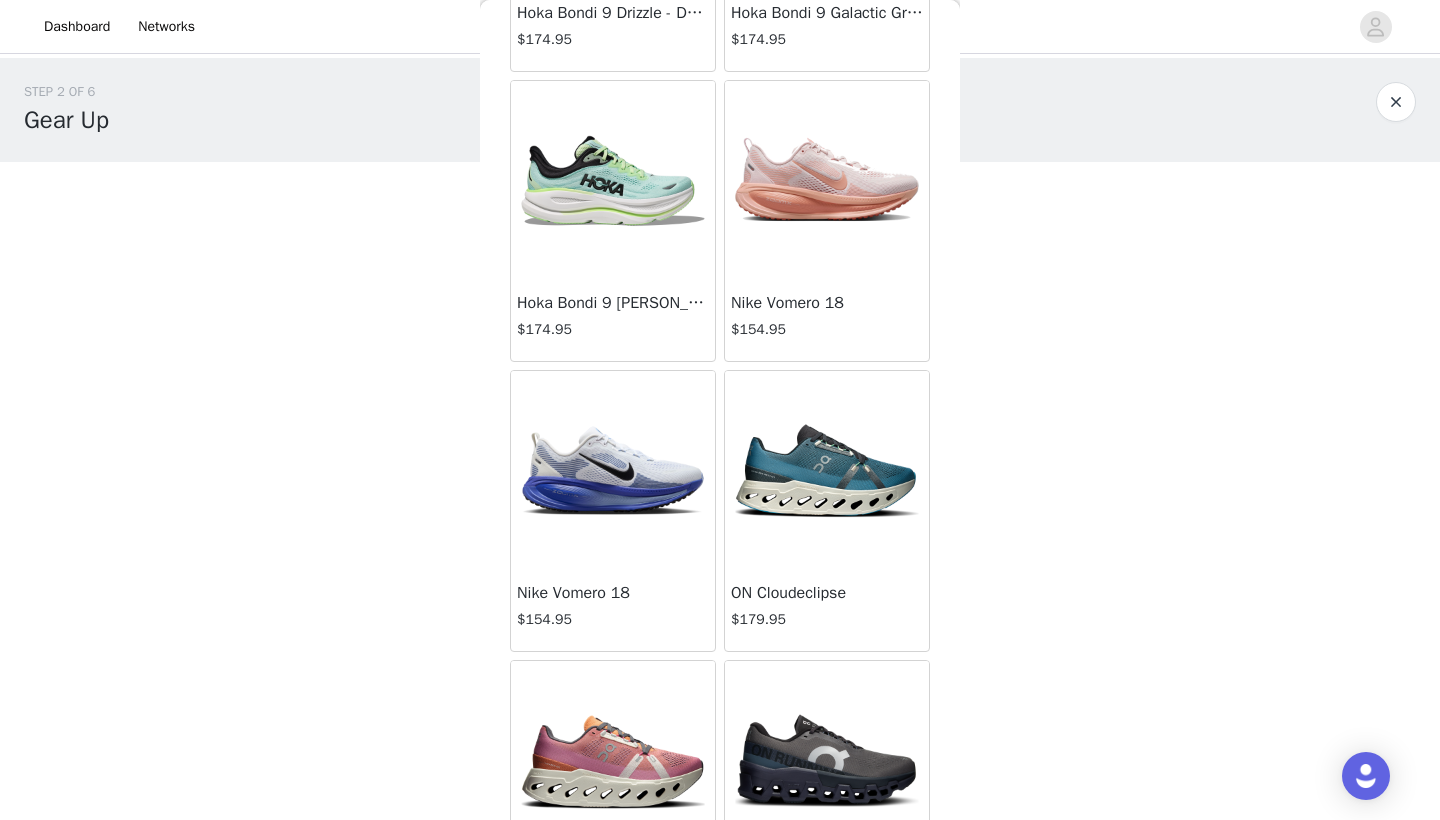 click at bounding box center [827, 181] 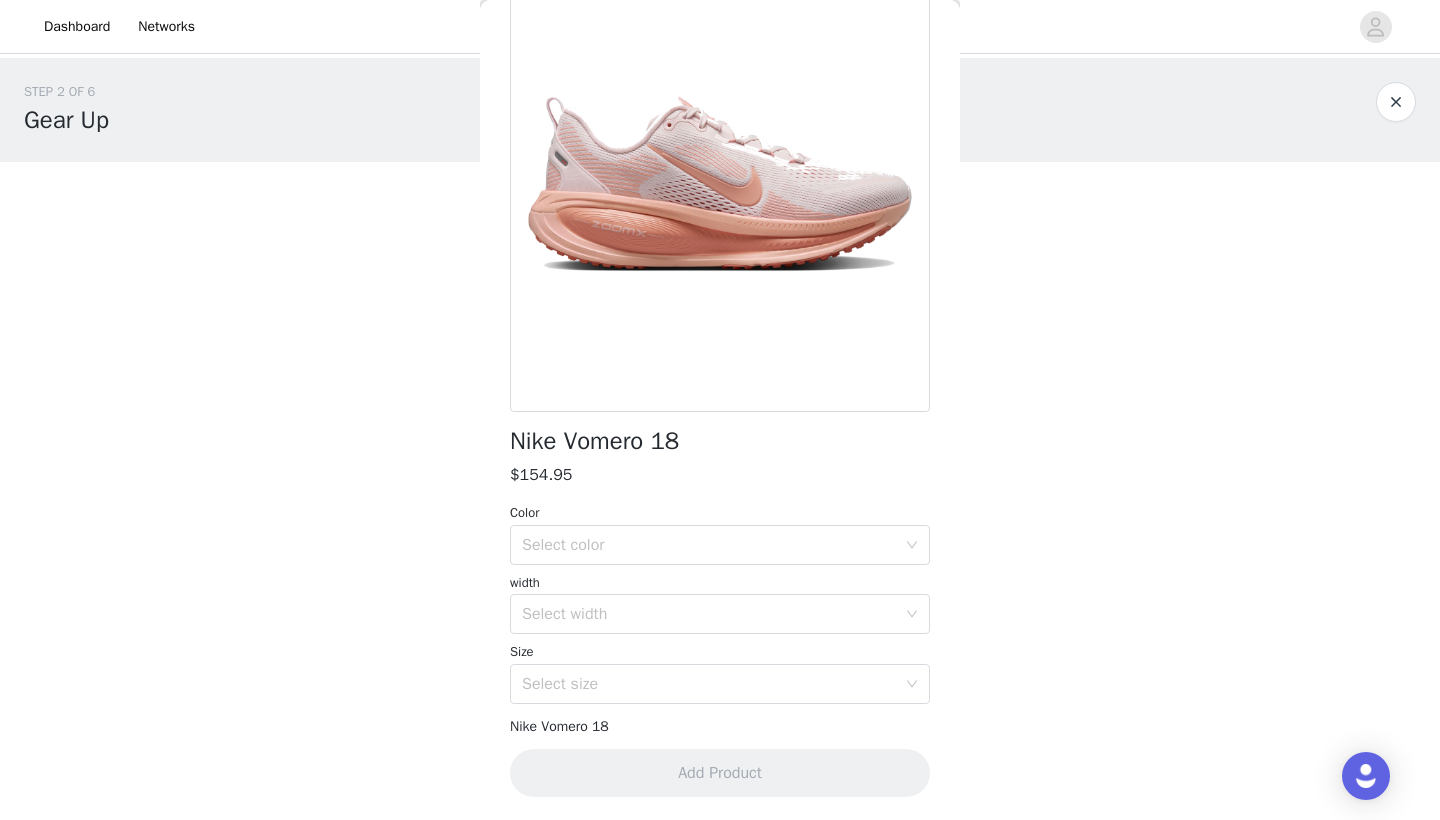 scroll, scrollTop: 137, scrollLeft: 0, axis: vertical 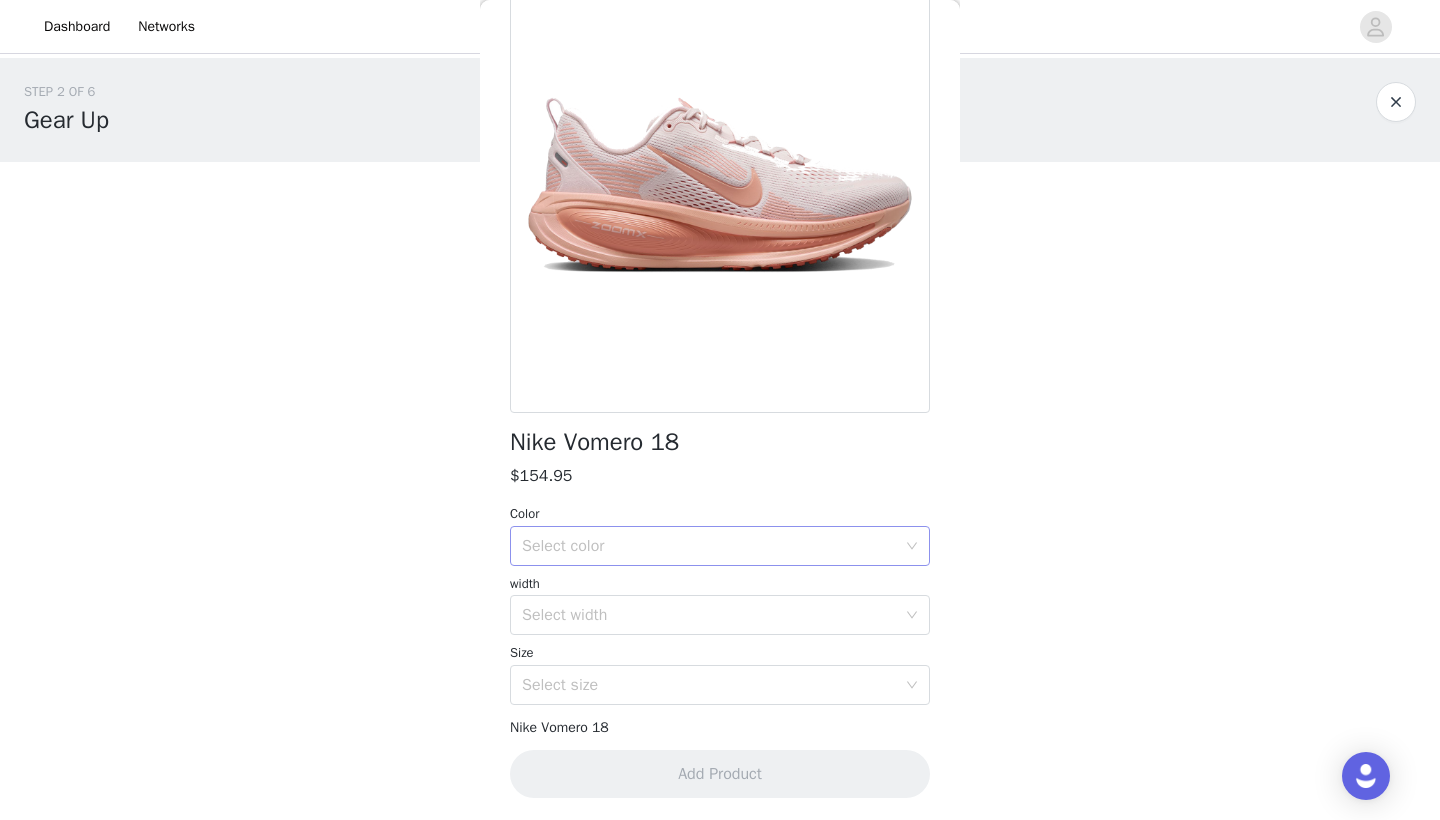 click on "Select color" at bounding box center [709, 546] 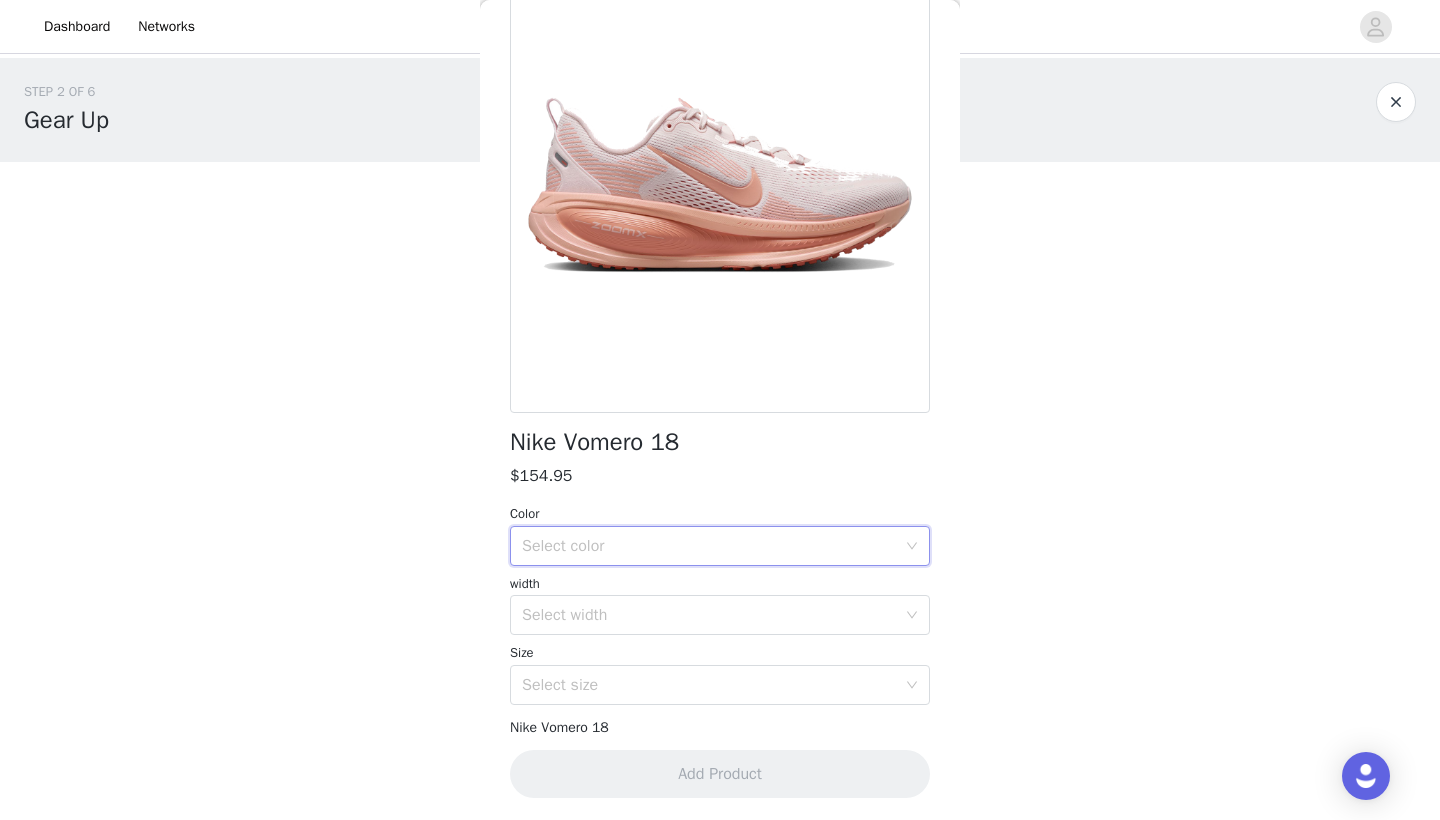click at bounding box center [1396, 102] 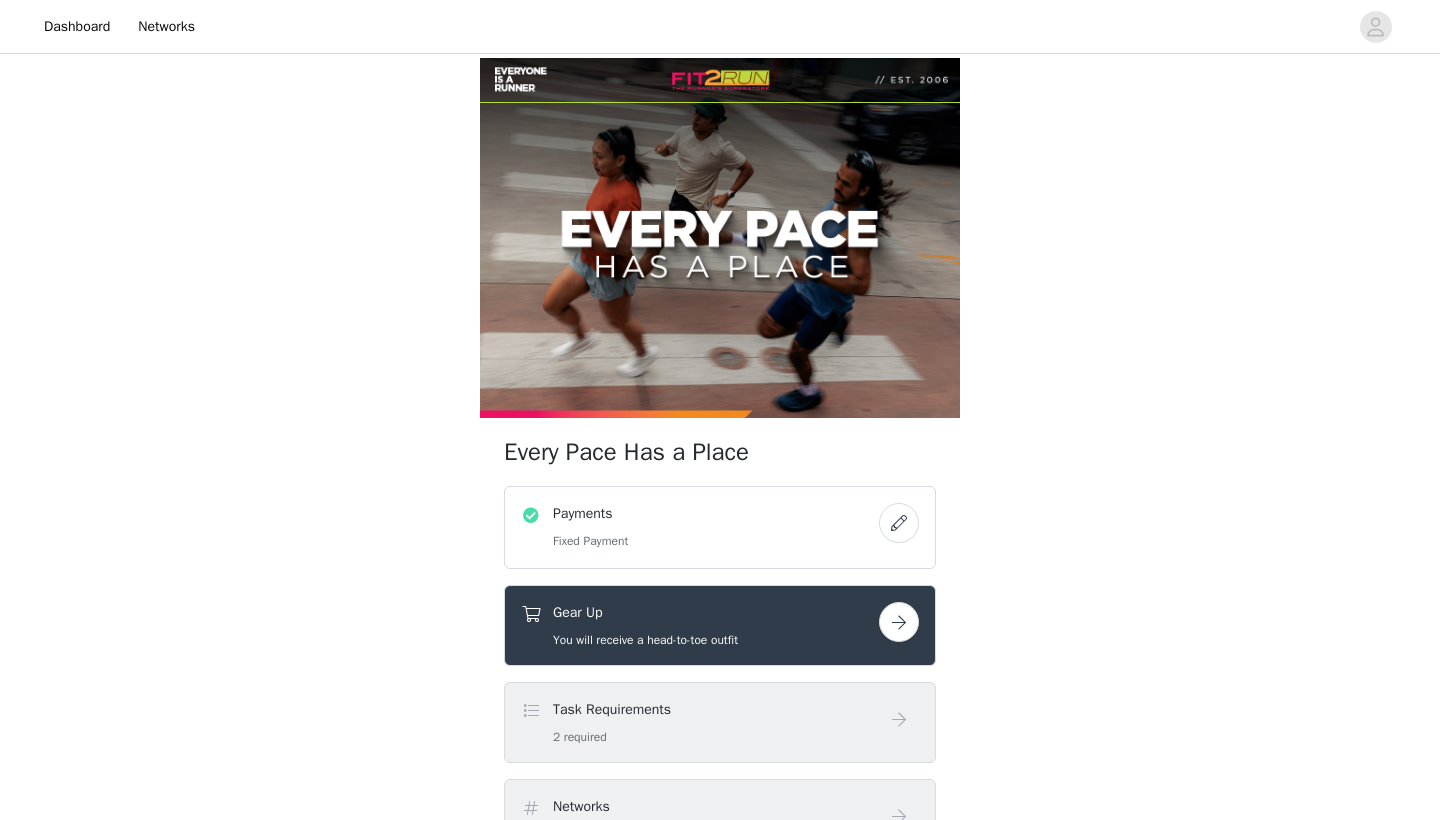 scroll, scrollTop: 127, scrollLeft: 0, axis: vertical 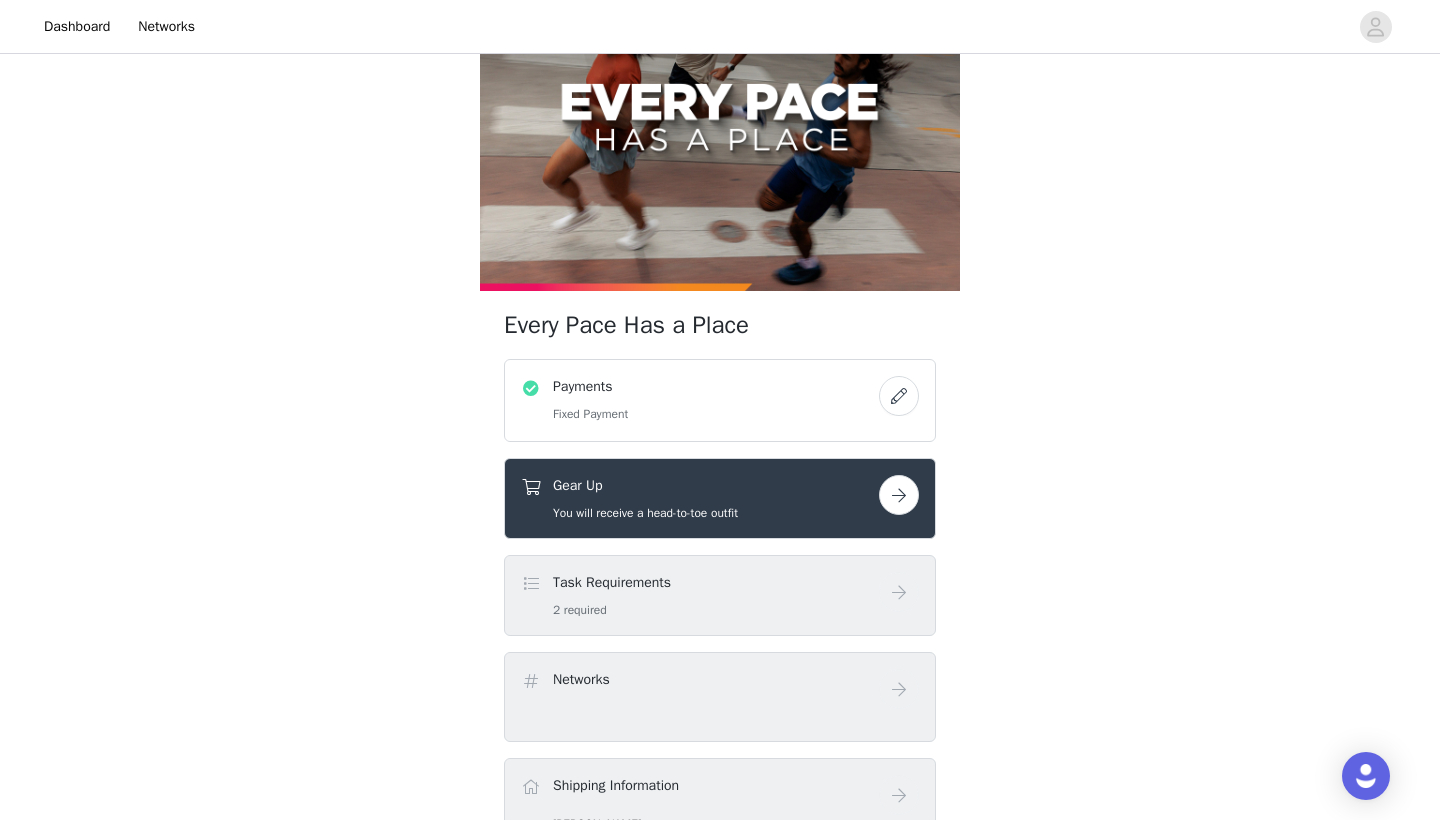 click at bounding box center (899, 495) 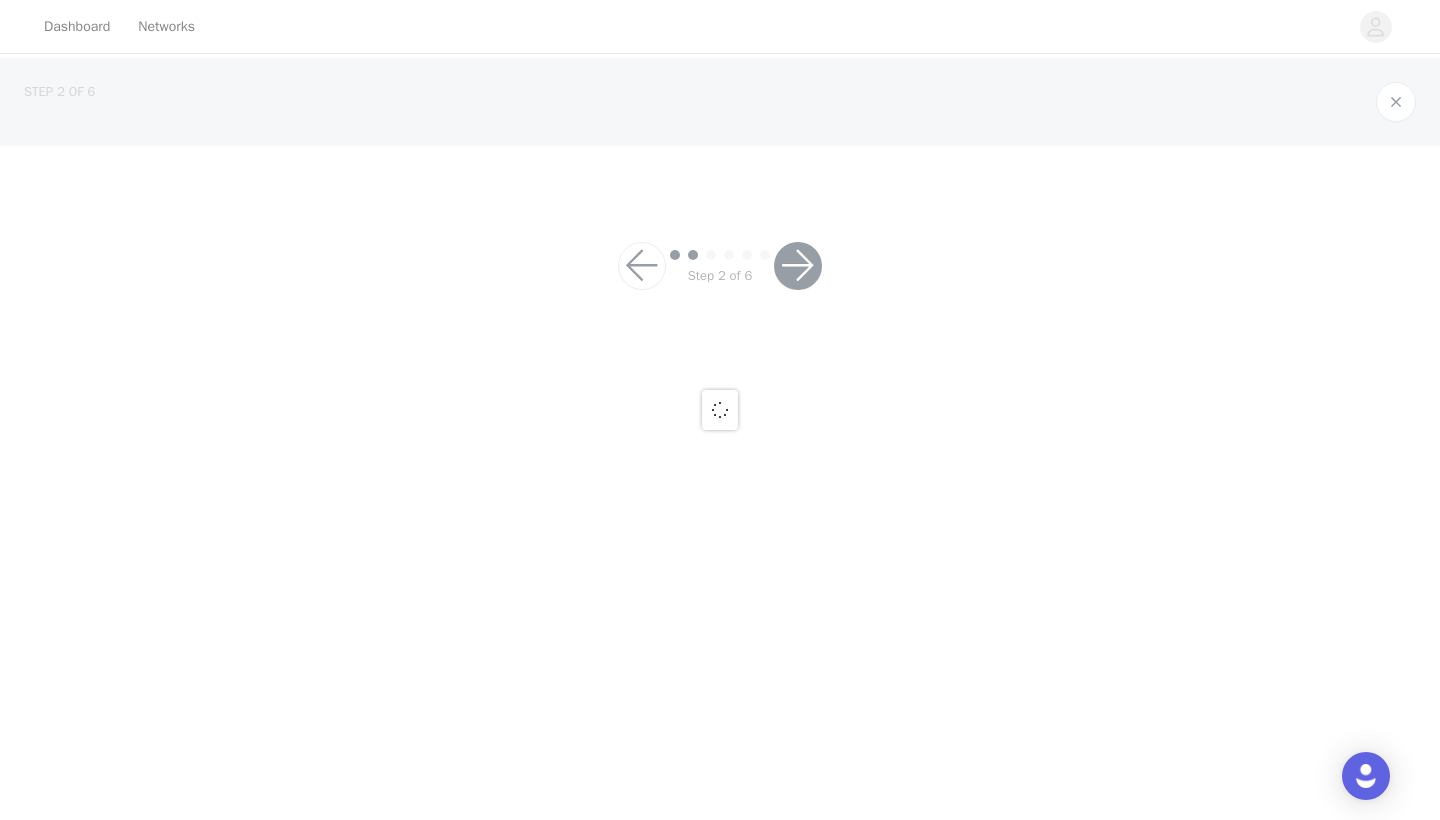 scroll, scrollTop: 0, scrollLeft: 0, axis: both 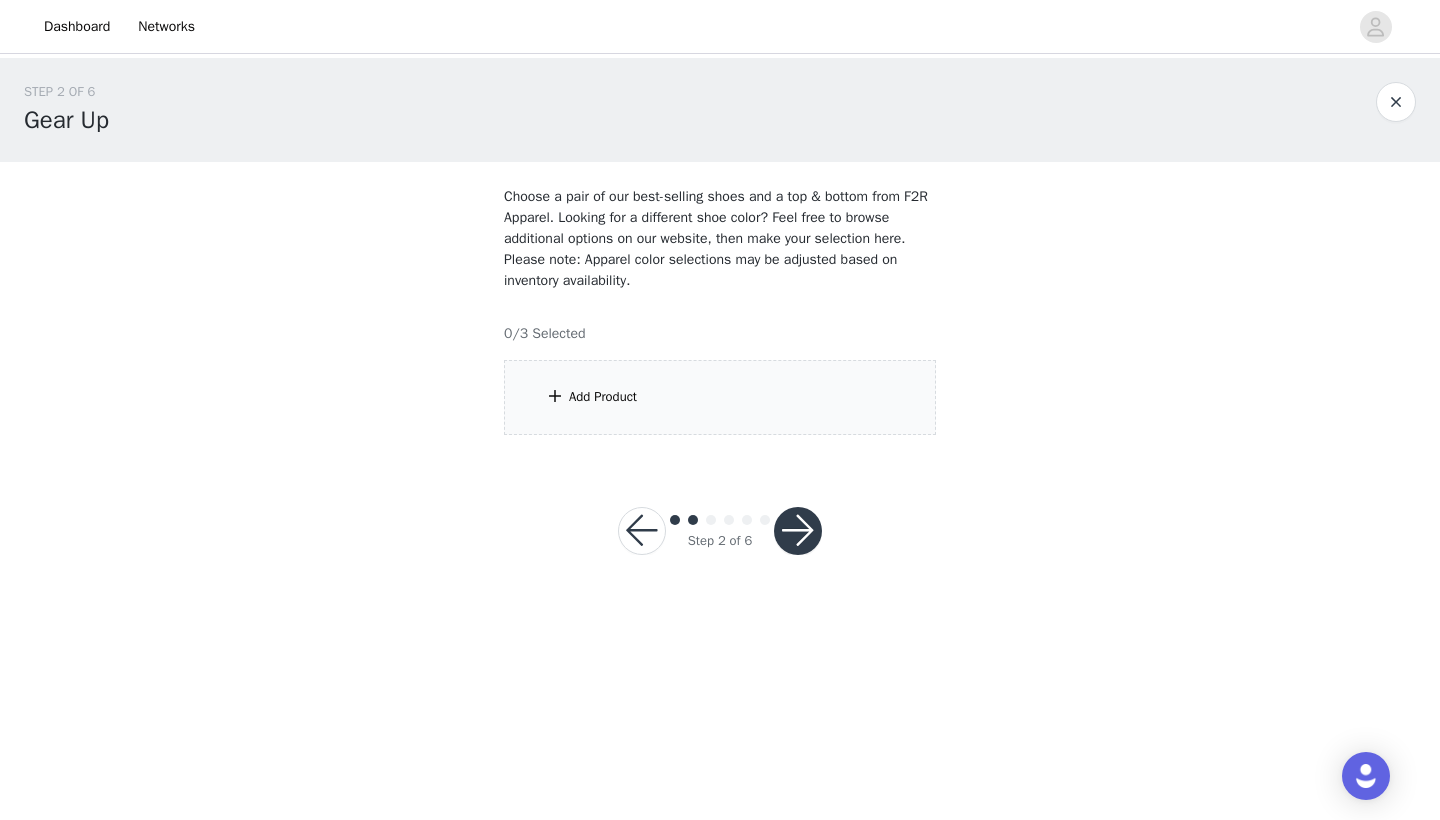 click on "Add Product" at bounding box center (720, 397) 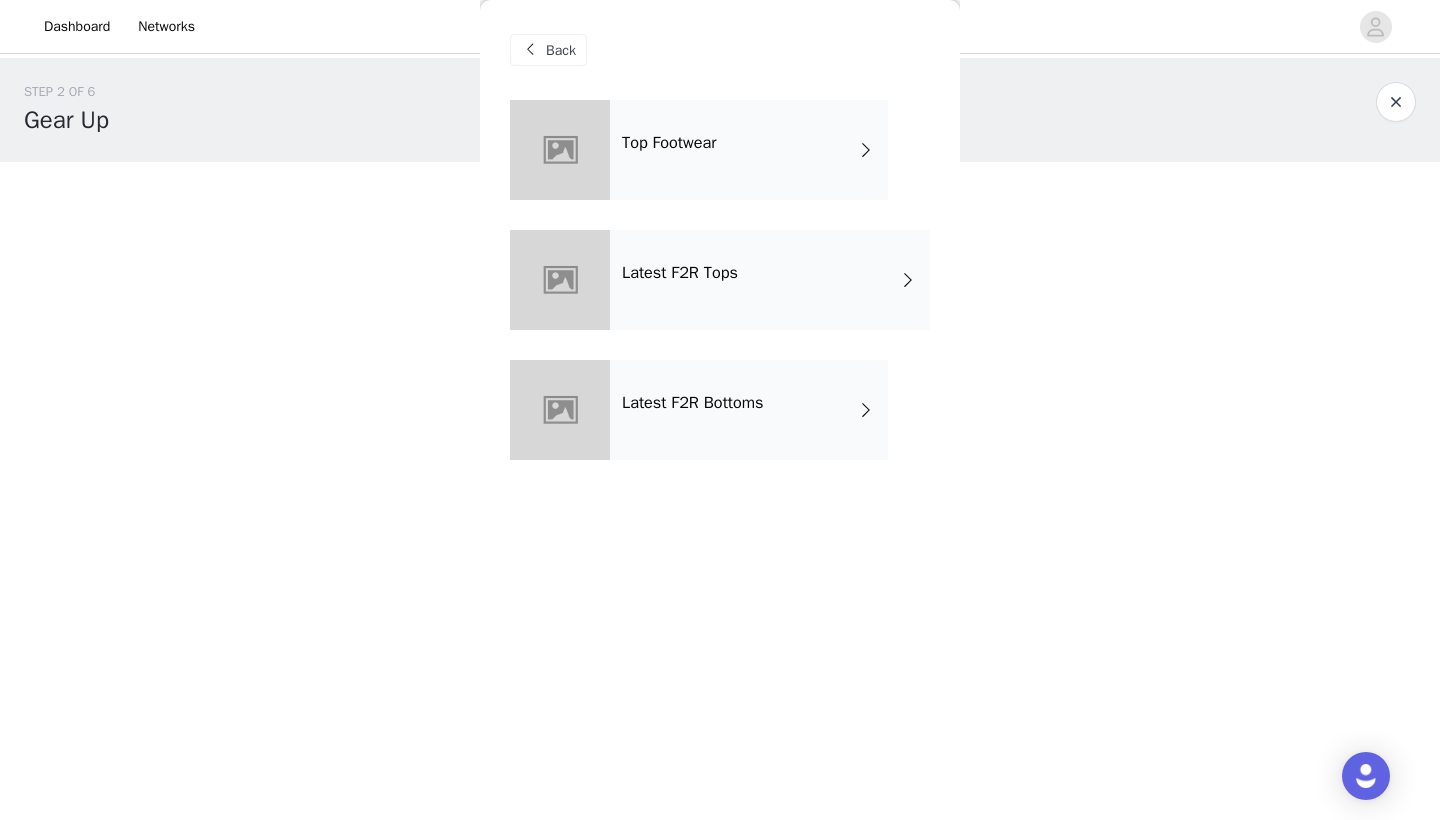 click on "Latest F2R Tops" at bounding box center [770, 280] 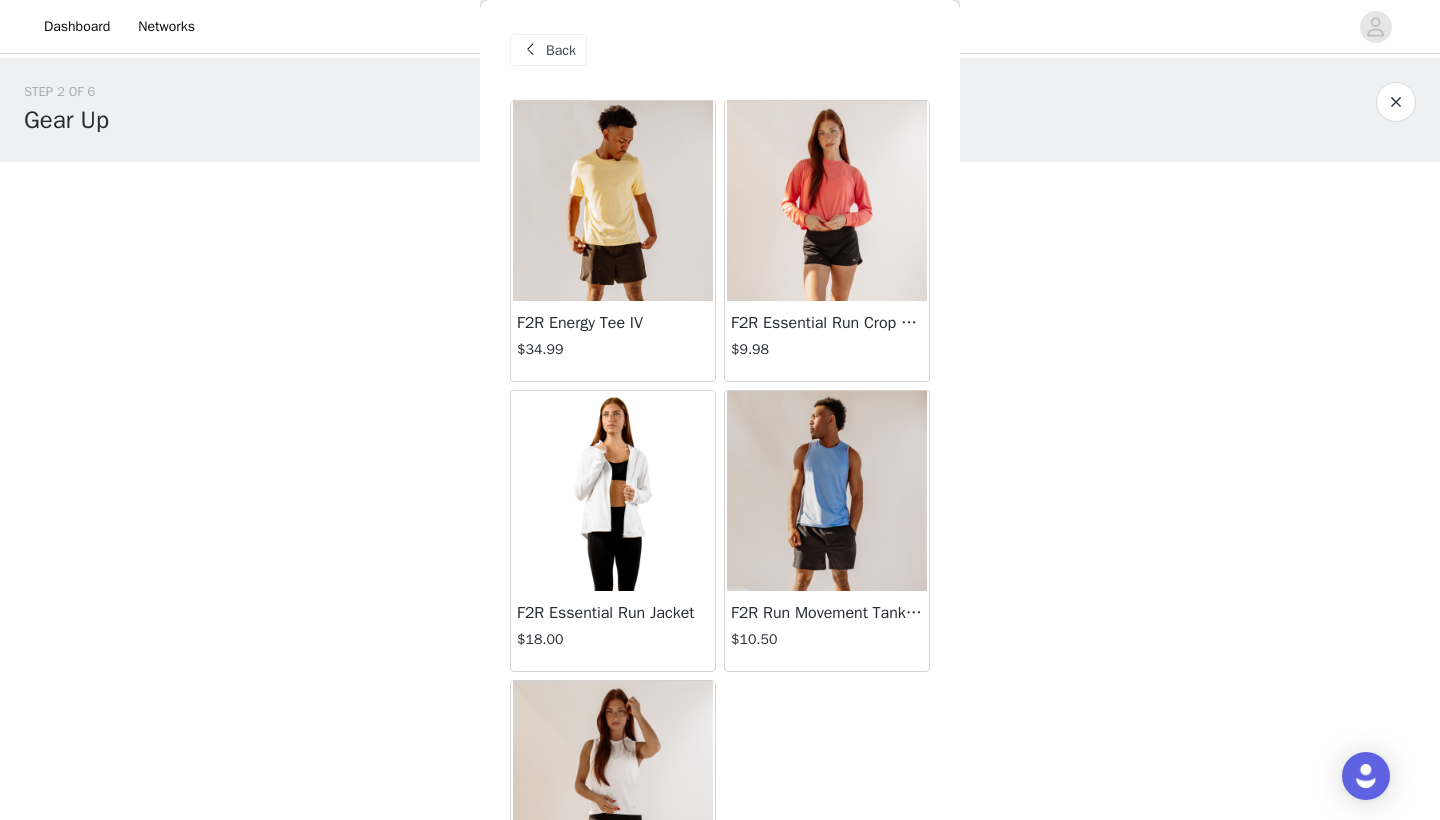 click at bounding box center [530, 50] 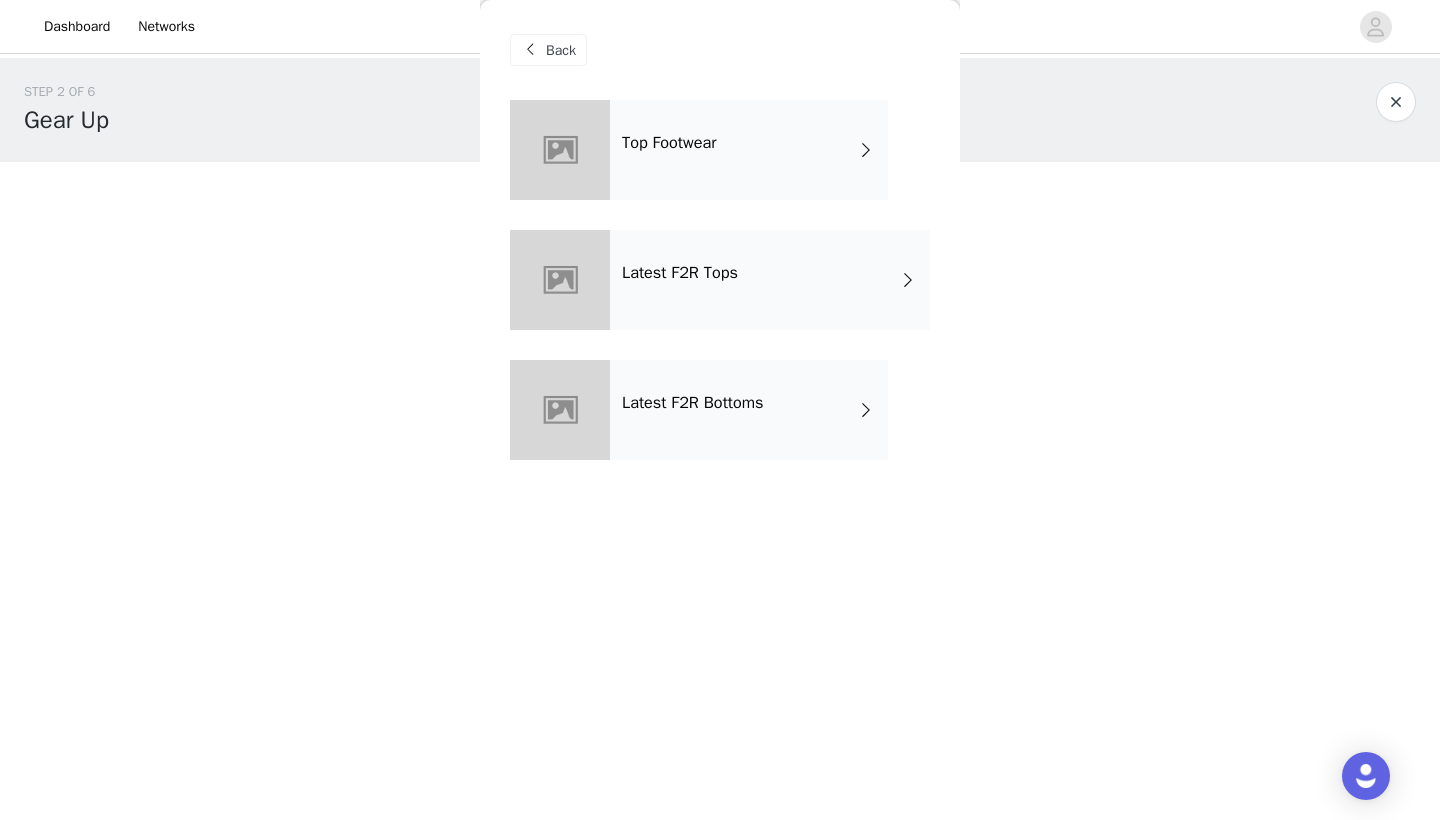 click on "Latest F2R Bottoms" at bounding box center [749, 410] 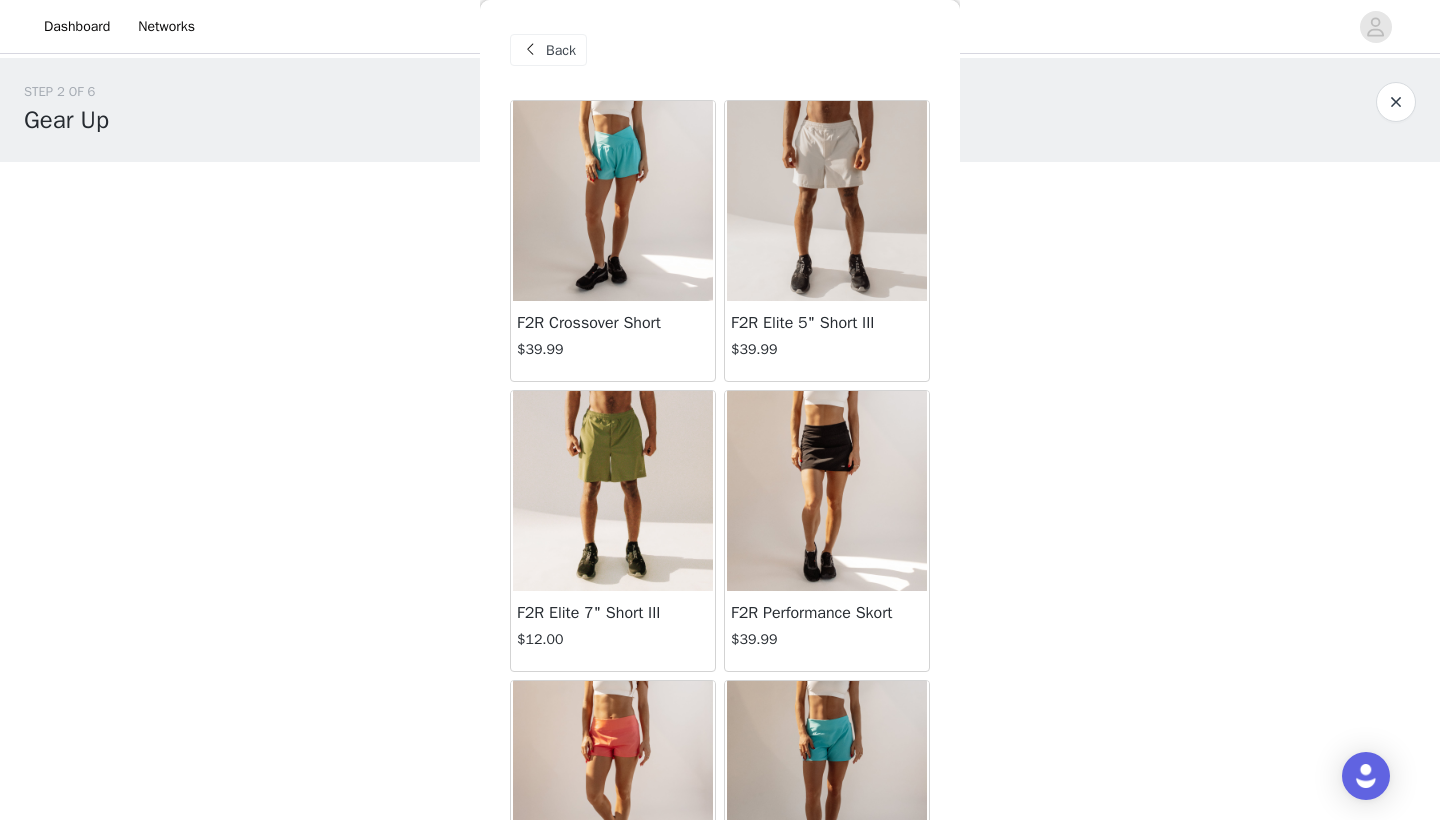 scroll, scrollTop: 0, scrollLeft: 0, axis: both 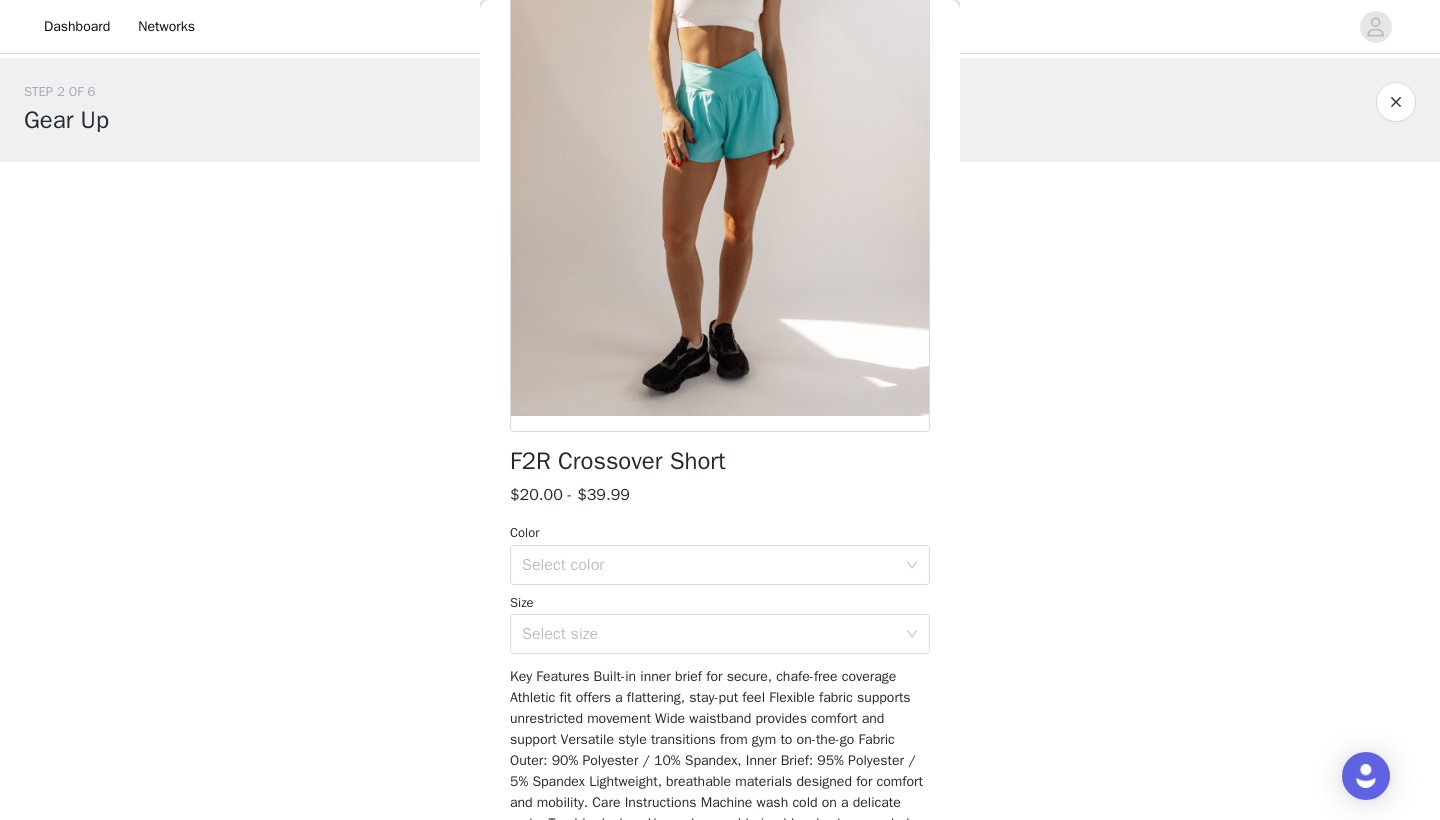 click on "Color" at bounding box center [720, 533] 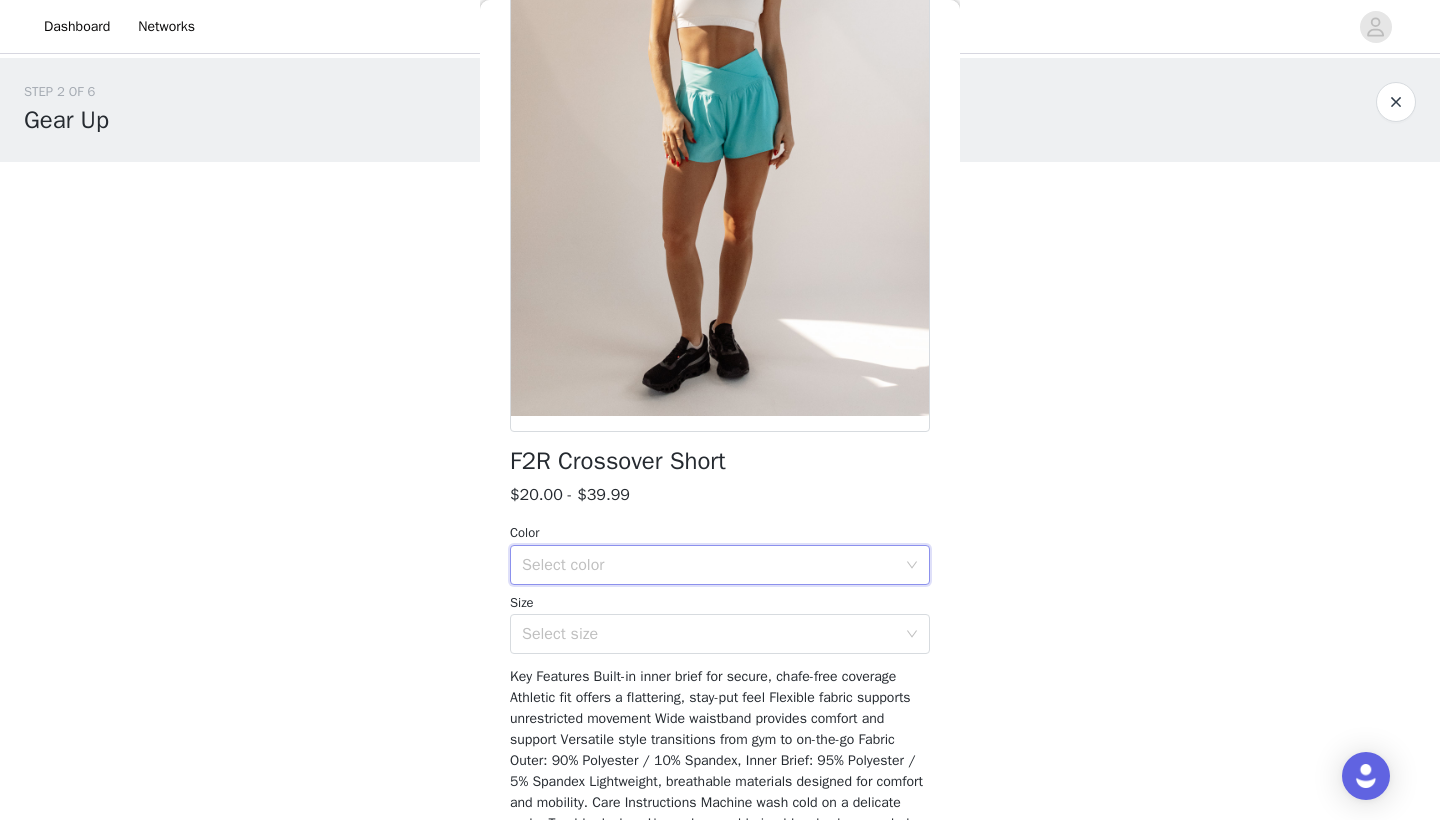 click on "Select color" at bounding box center [713, 565] 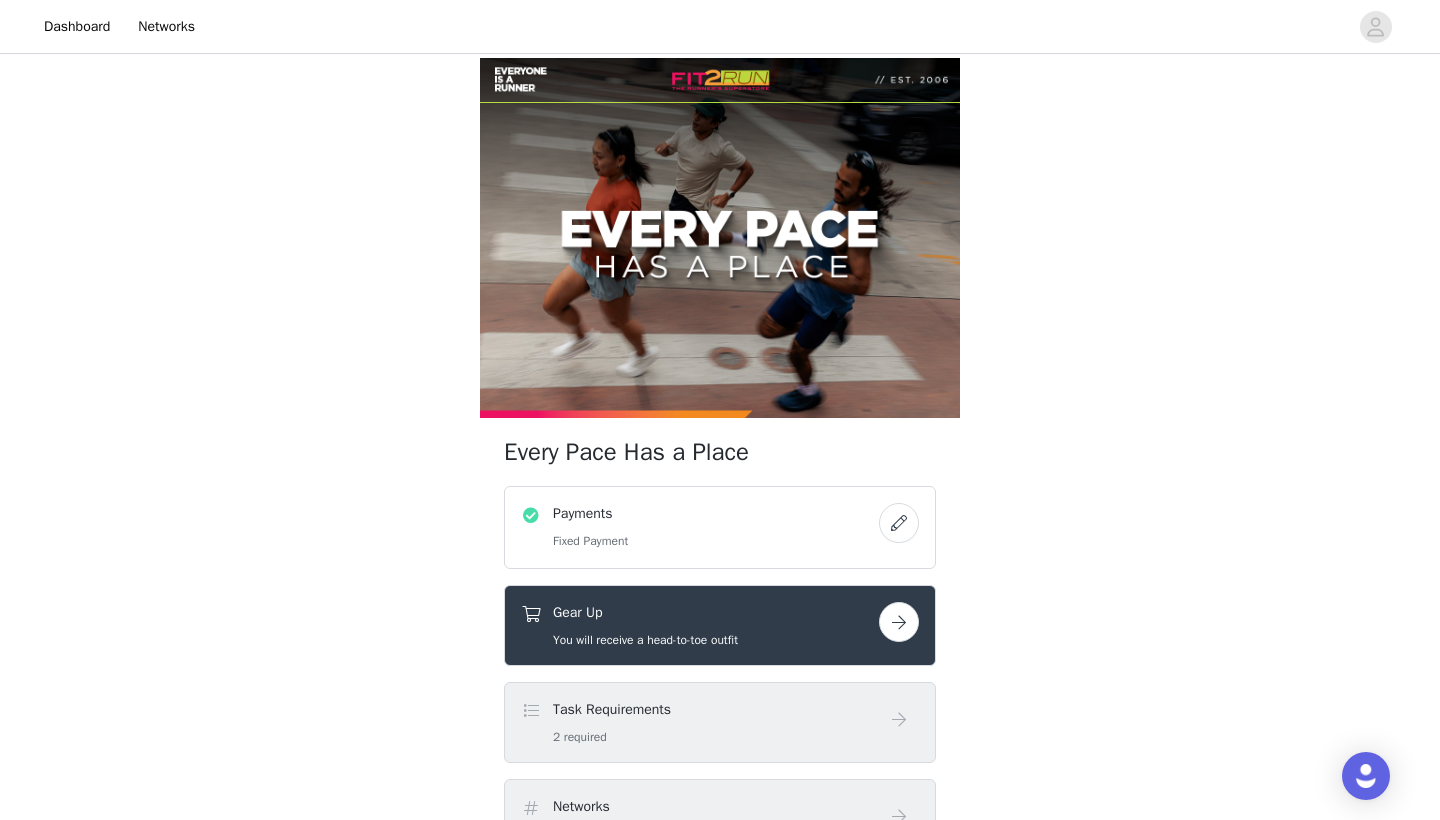click on "Gear Up   You will receive a head-to-toe outfit" at bounding box center (700, 625) 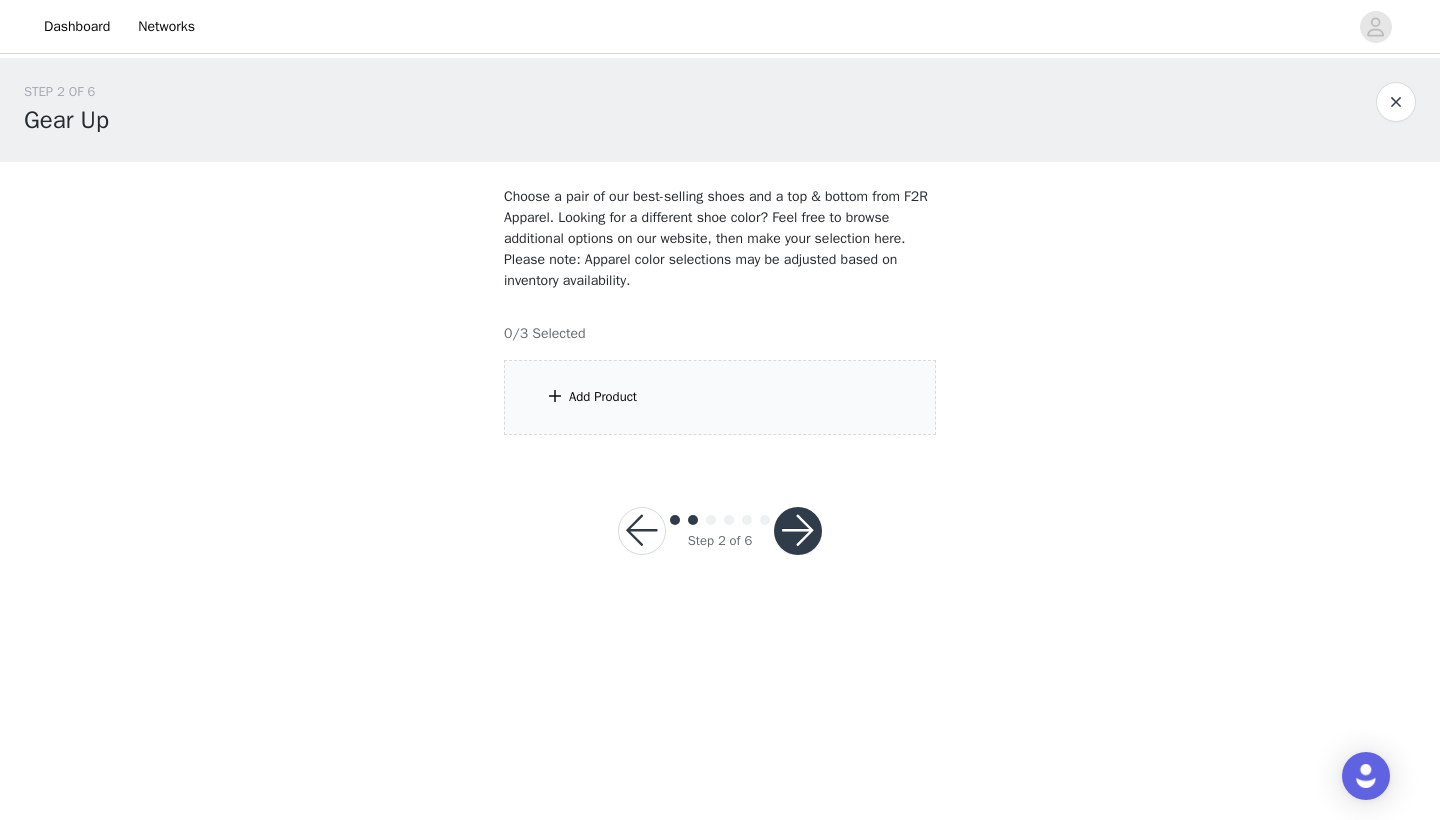 click on "Add Product" at bounding box center [720, 397] 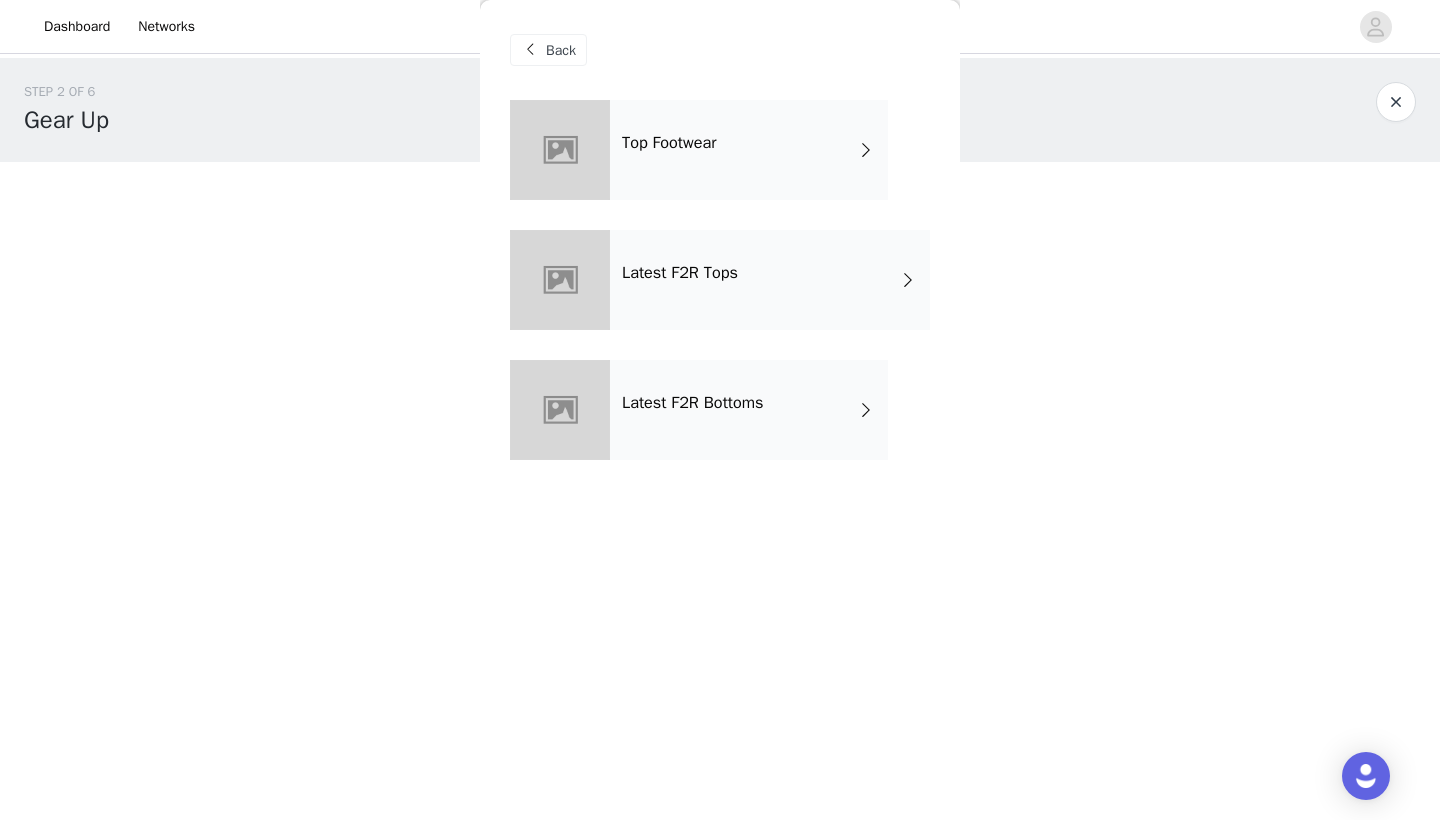 click on "Latest F2R Tops" at bounding box center (770, 280) 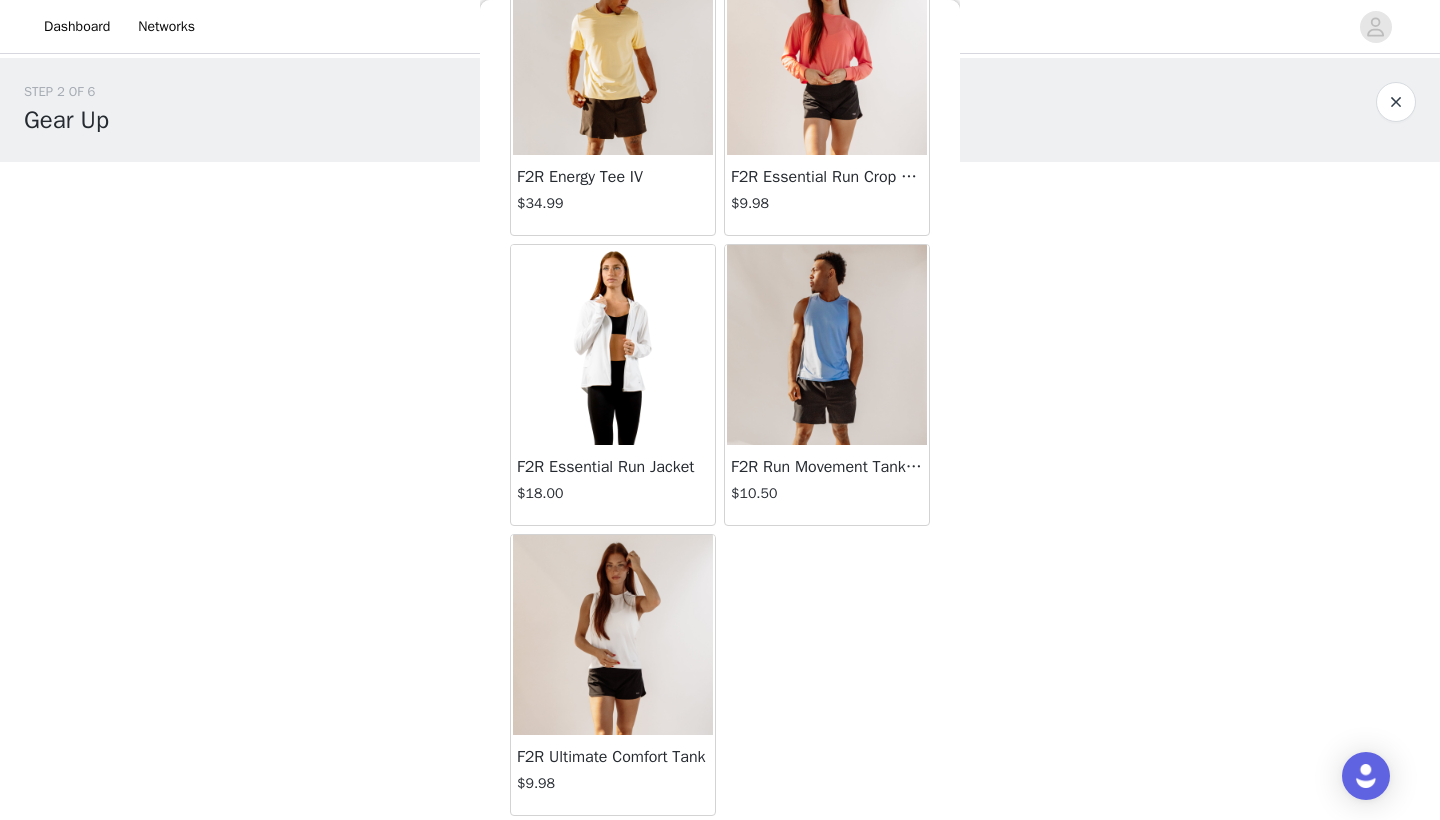 scroll, scrollTop: 146, scrollLeft: 0, axis: vertical 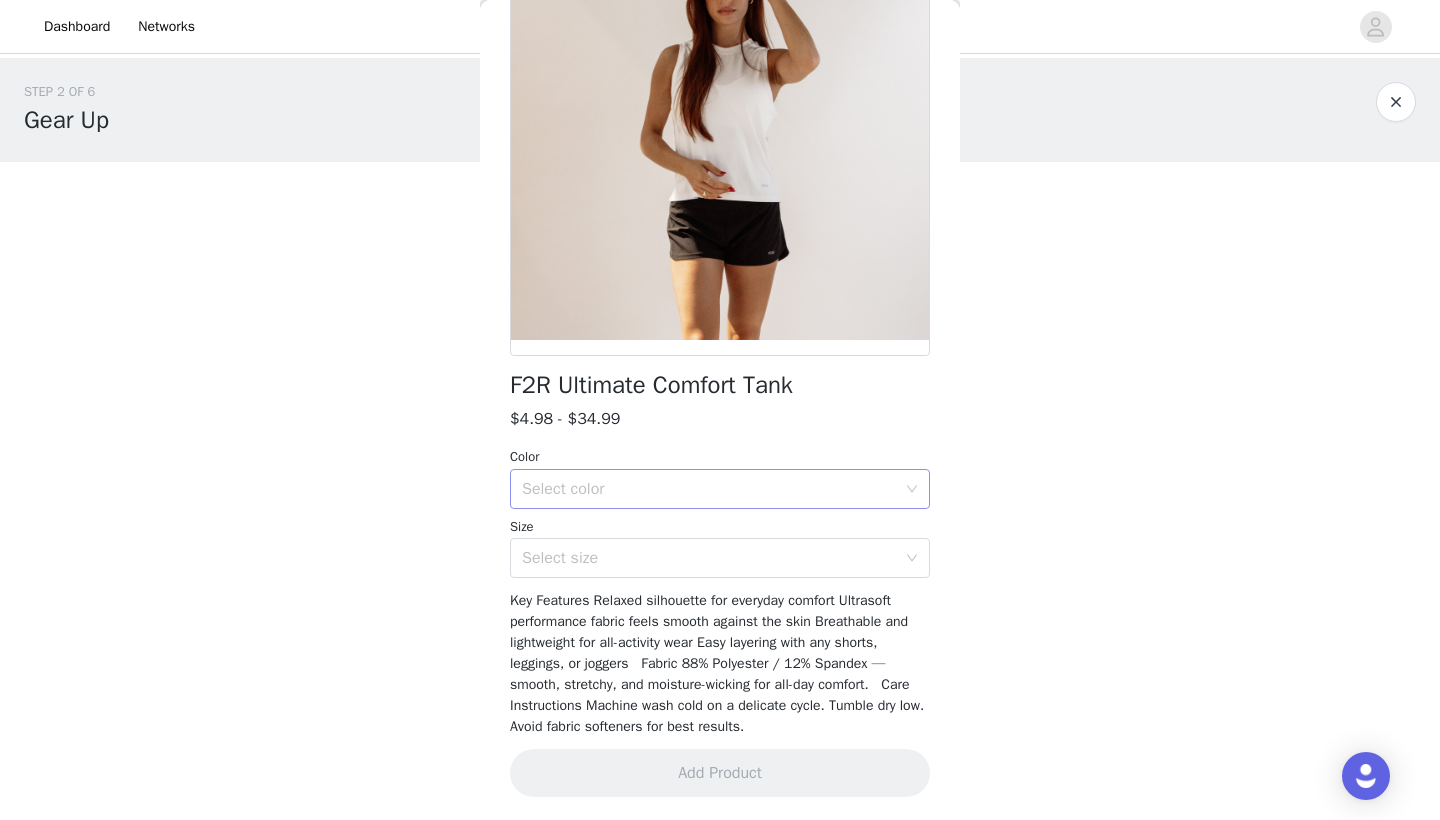 click on "Select color" at bounding box center [709, 489] 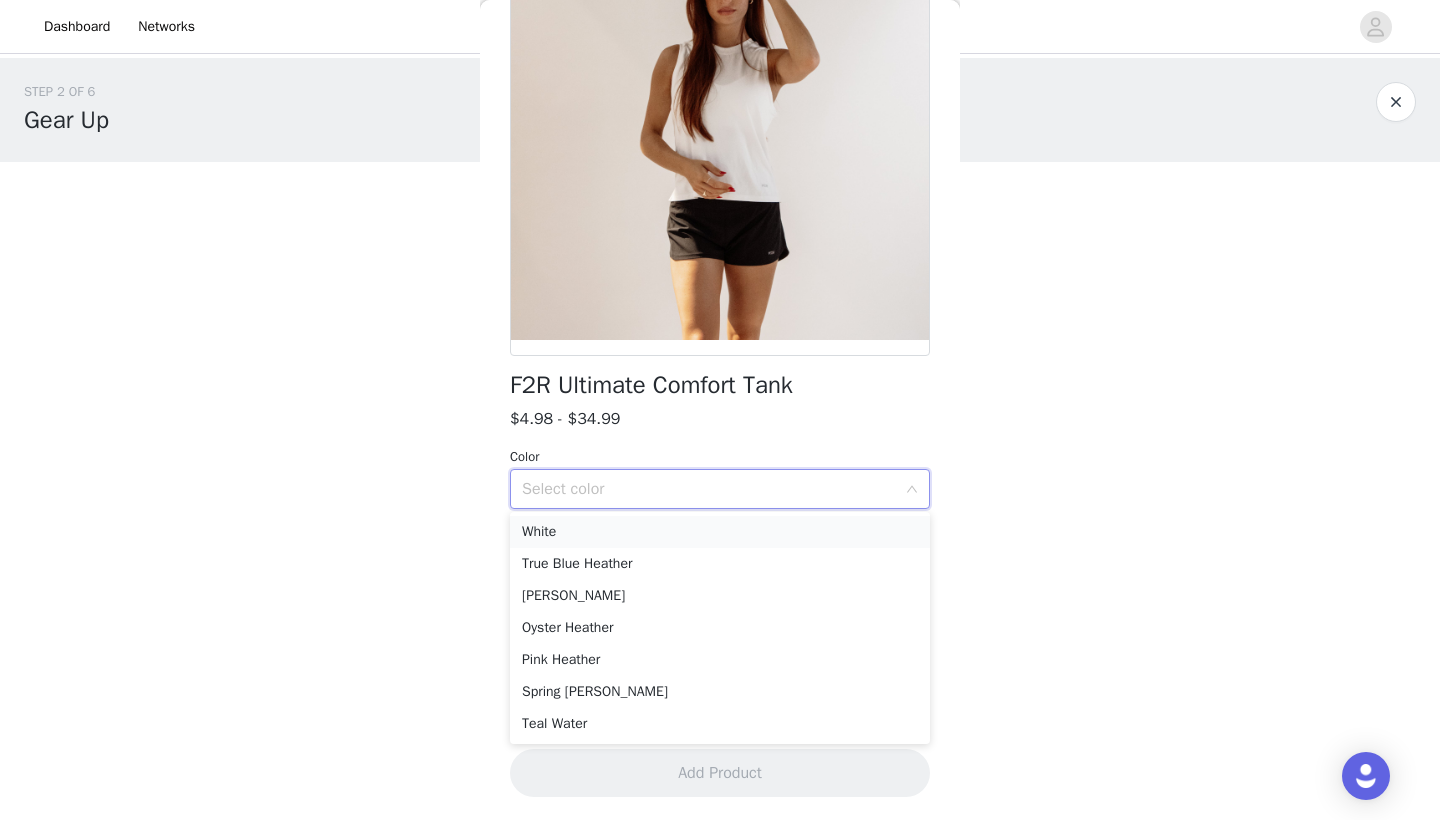 click on "White" at bounding box center (720, 532) 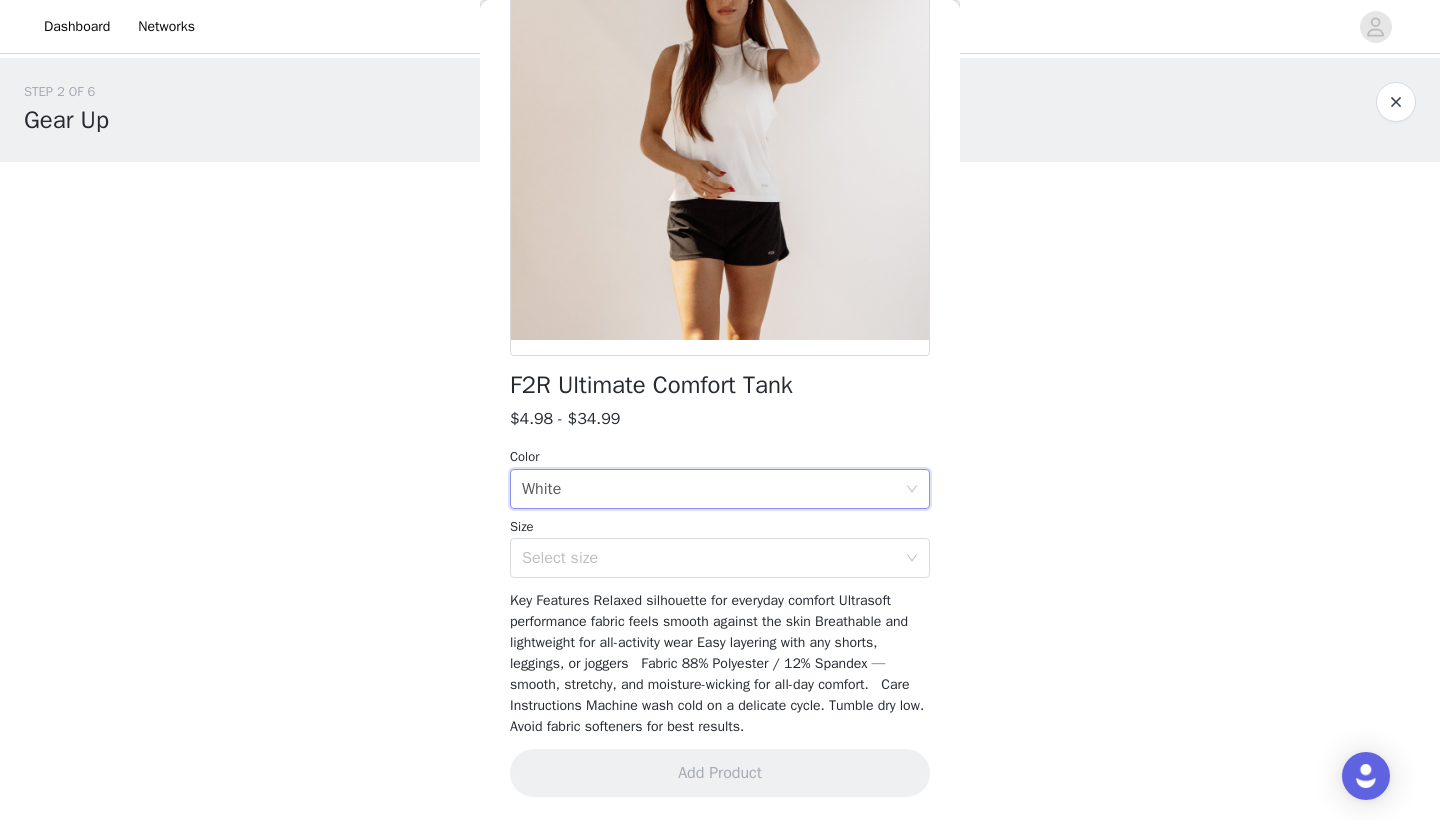 click on "Dashboard Networks" at bounding box center (720, 26) 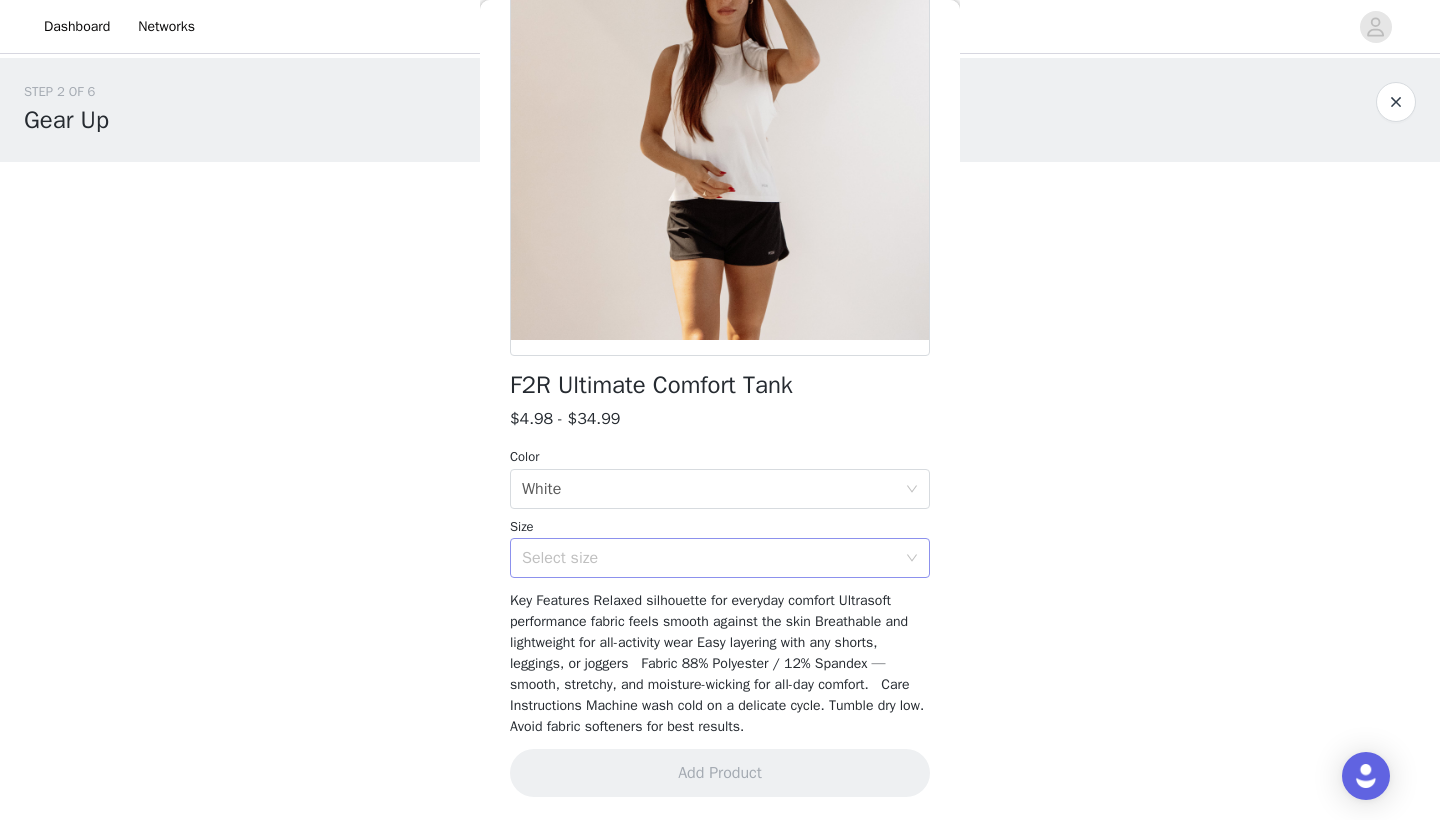 click on "Select size" at bounding box center (709, 558) 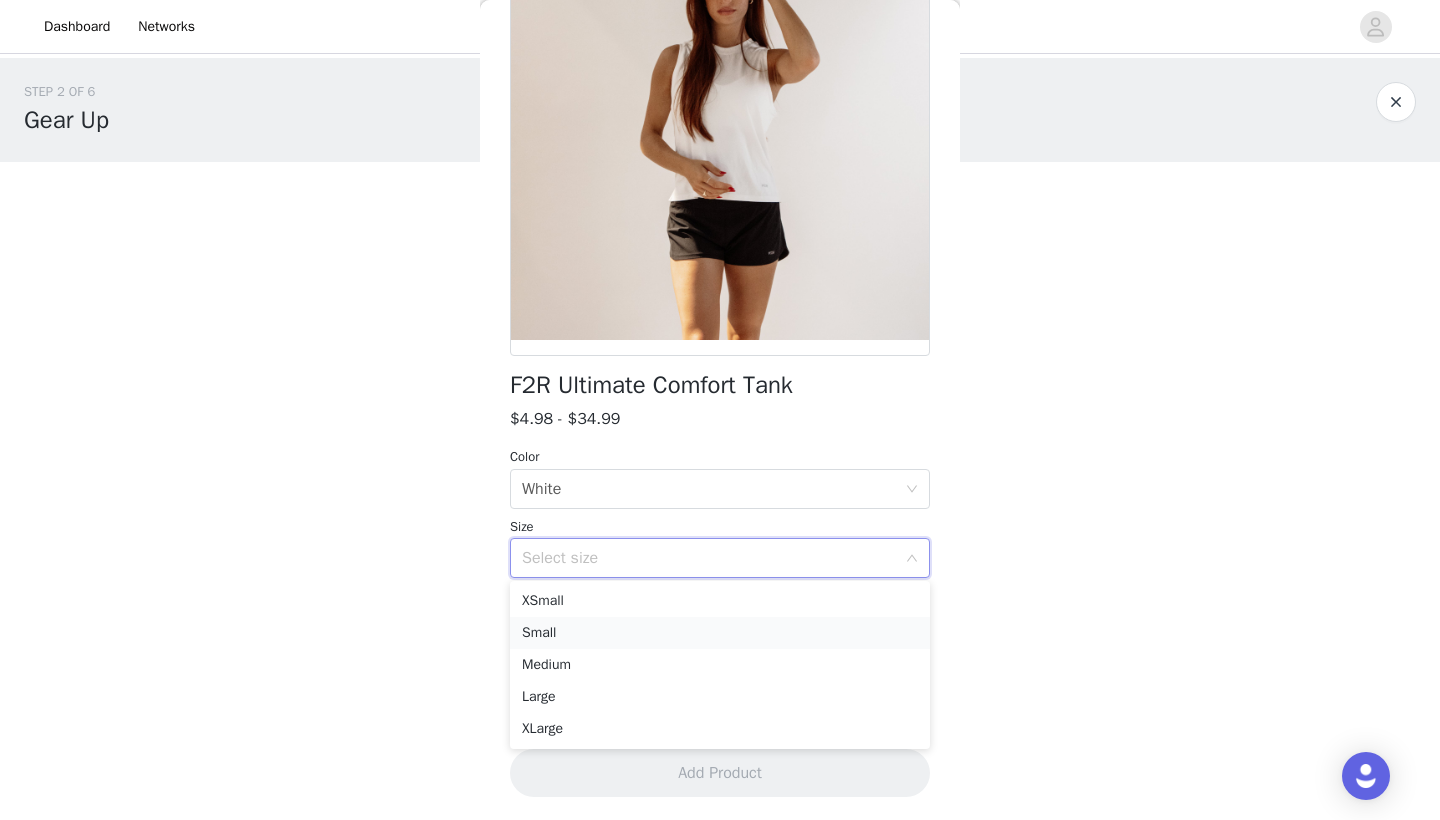 click on "Small" at bounding box center [720, 633] 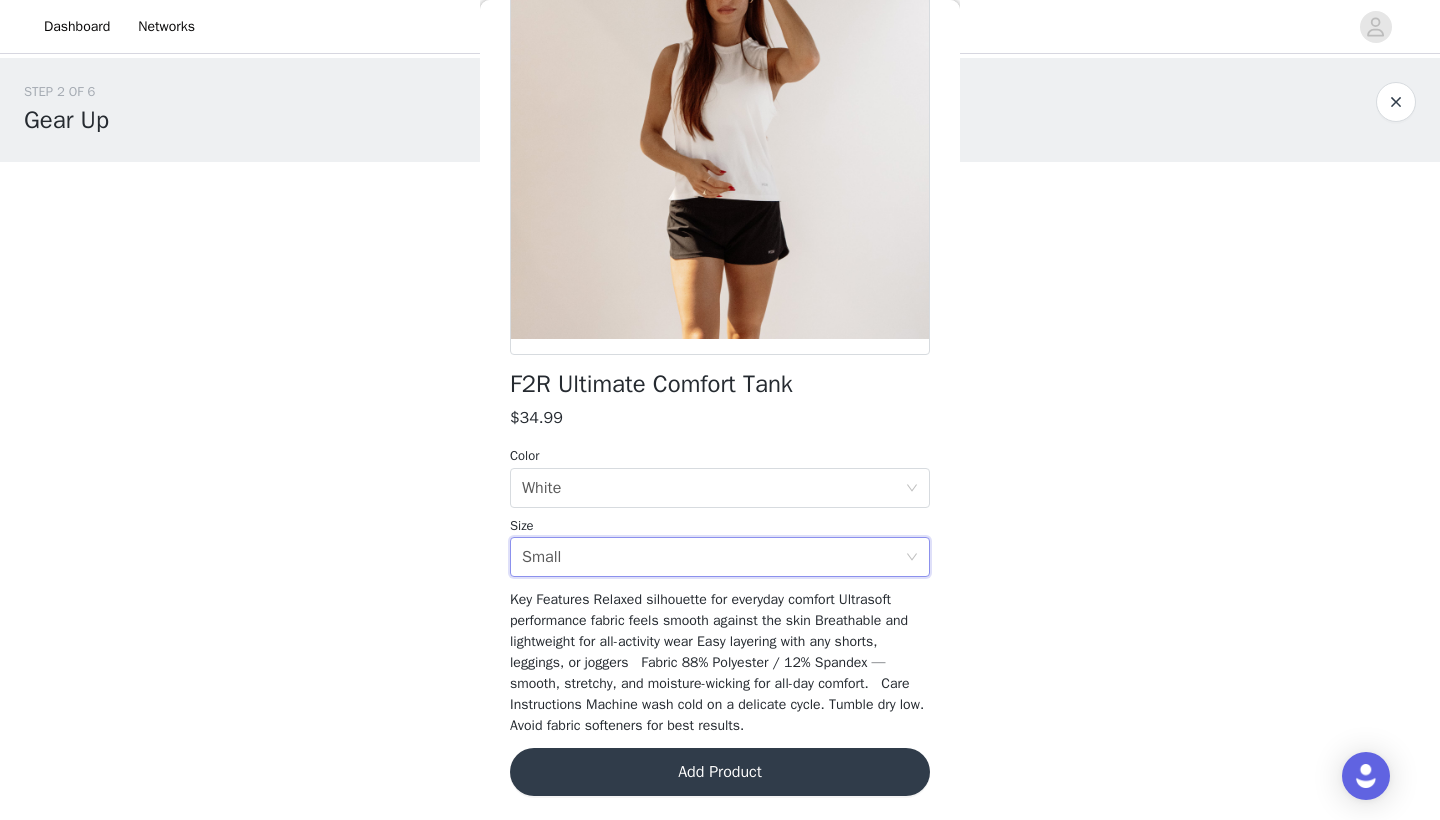 scroll, scrollTop: 194, scrollLeft: 0, axis: vertical 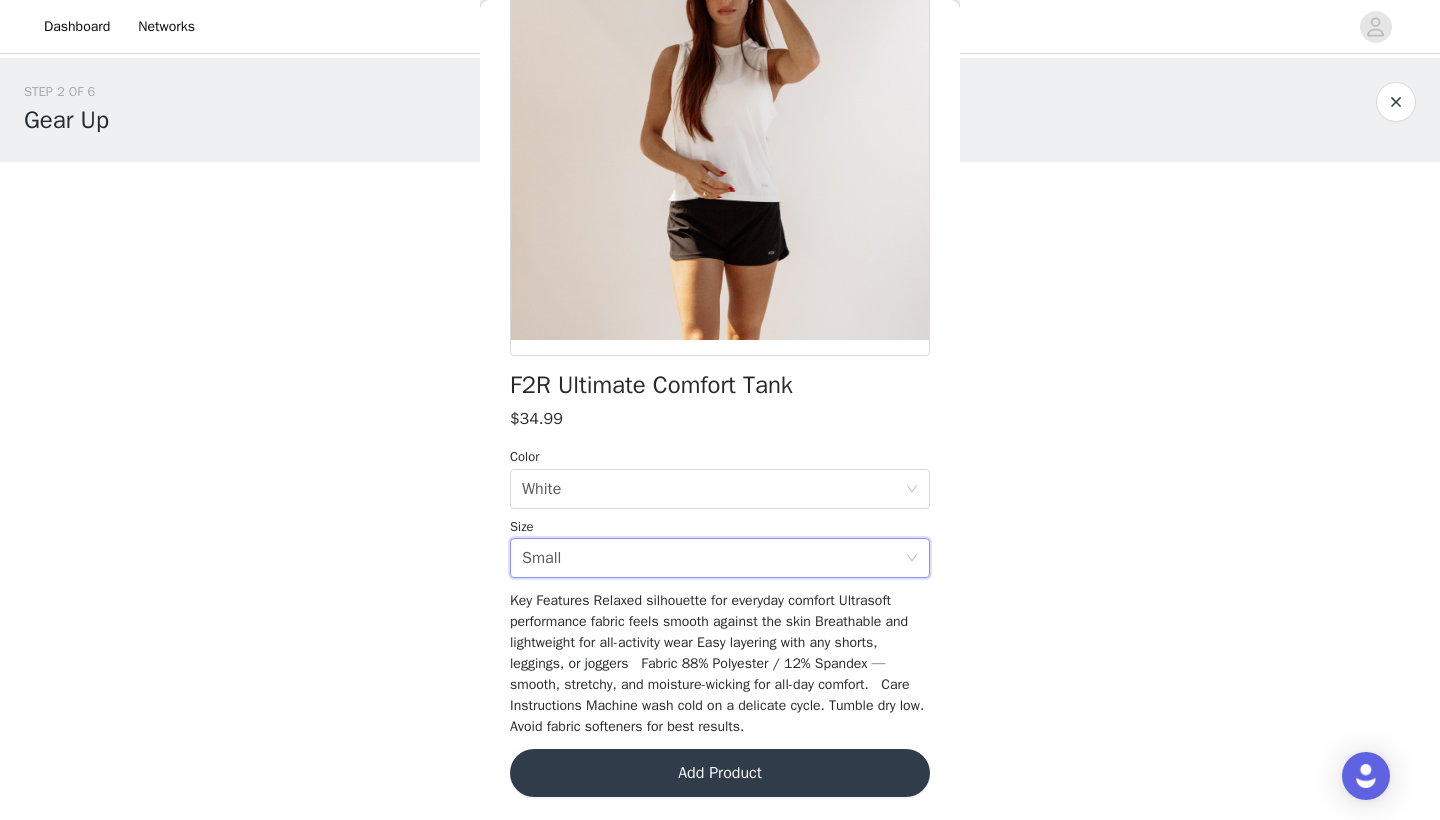 click on "Add Product" at bounding box center [720, 773] 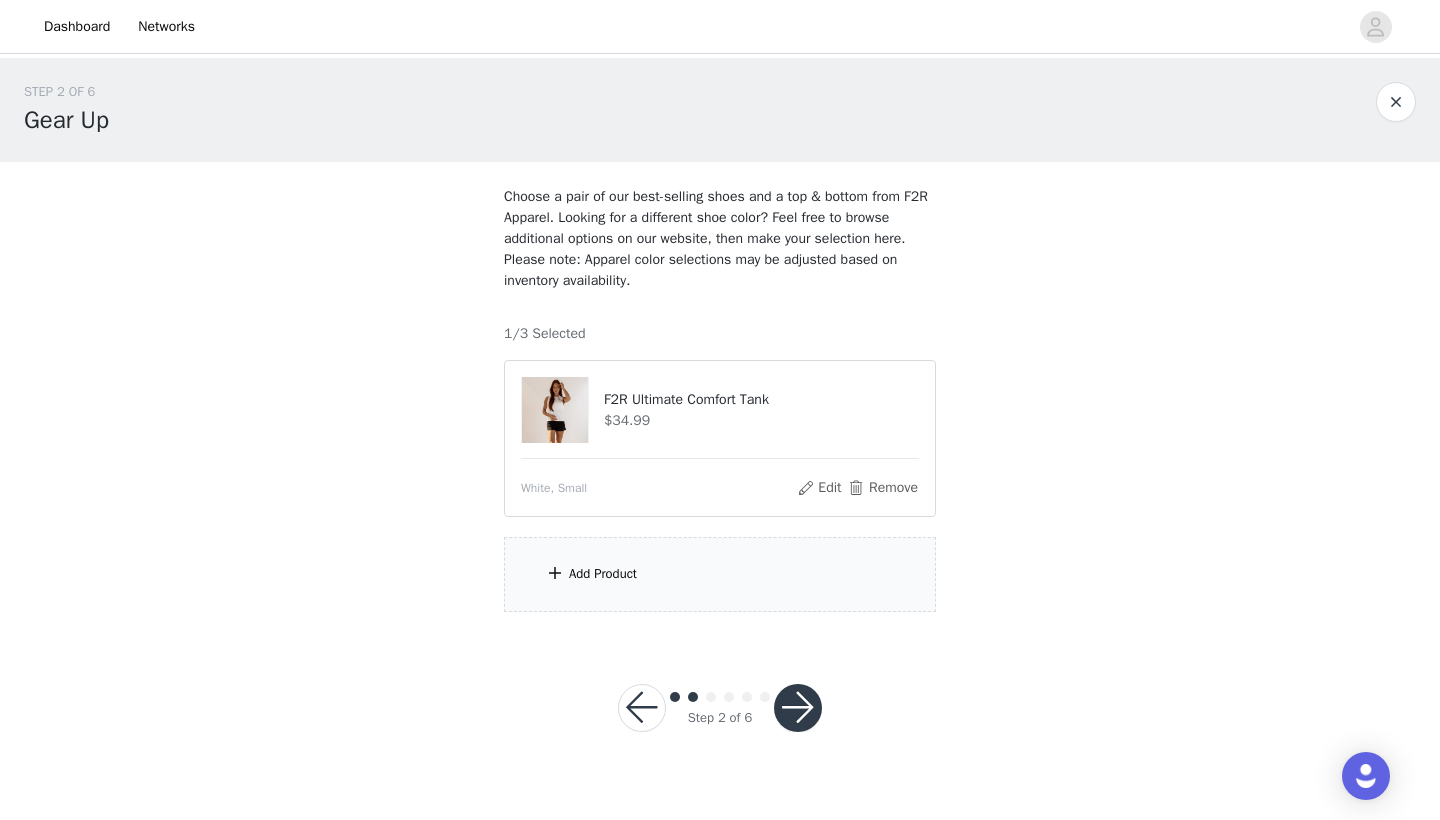 click on "Add Product" at bounding box center (603, 574) 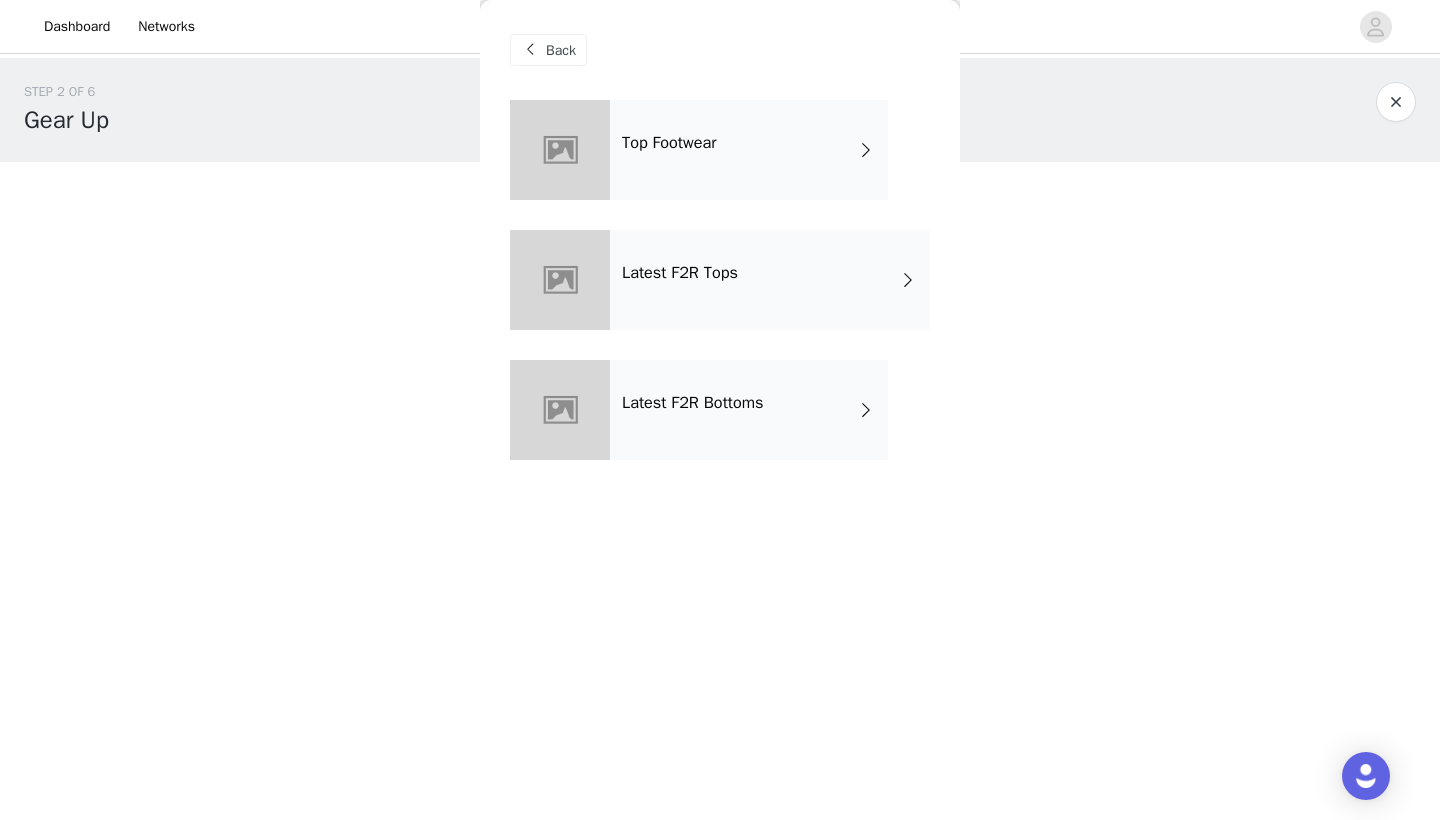 click on "Latest F2R Bottoms" at bounding box center [693, 403] 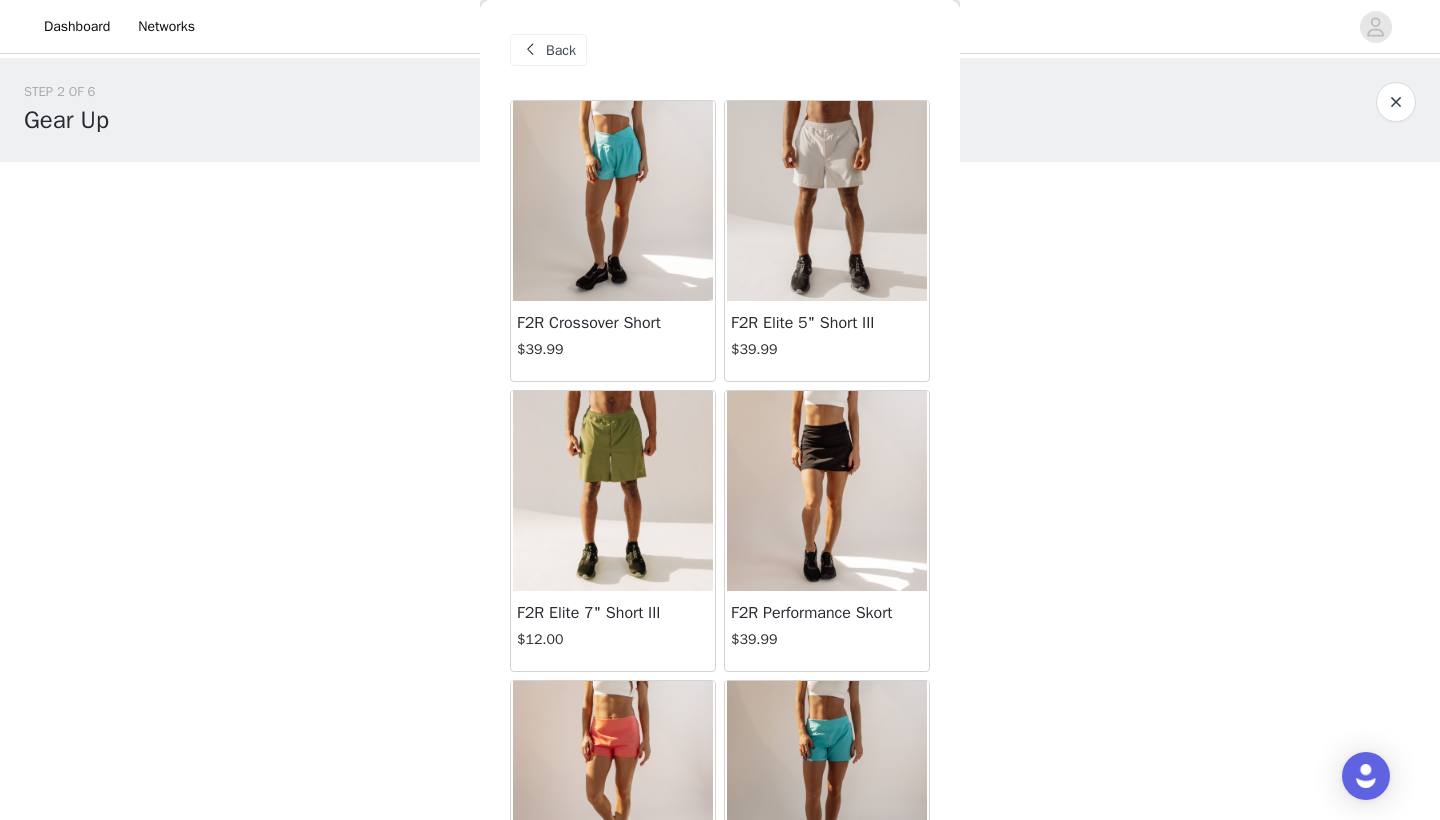 scroll, scrollTop: 0, scrollLeft: 0, axis: both 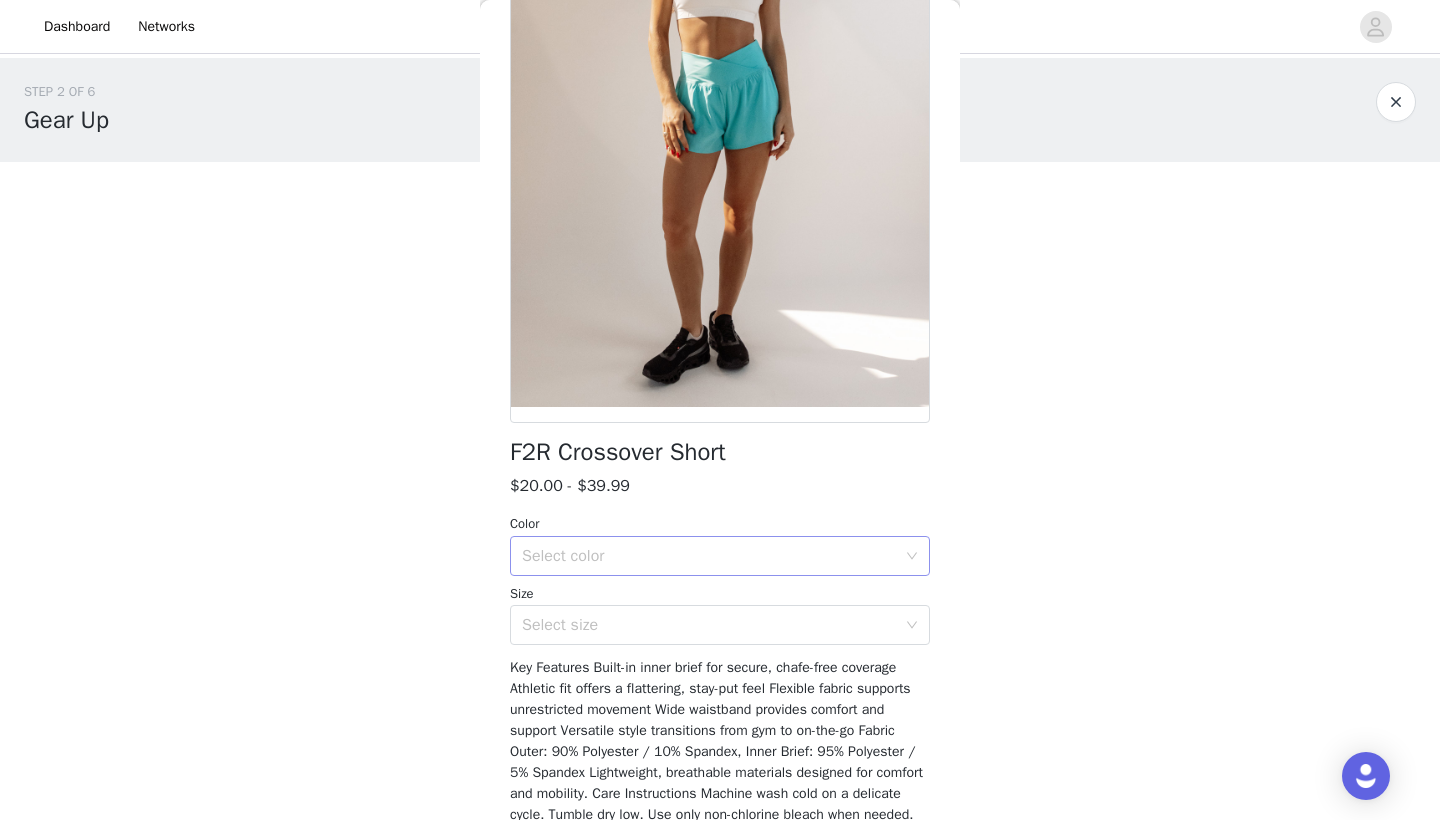 click on "Select color" at bounding box center (709, 556) 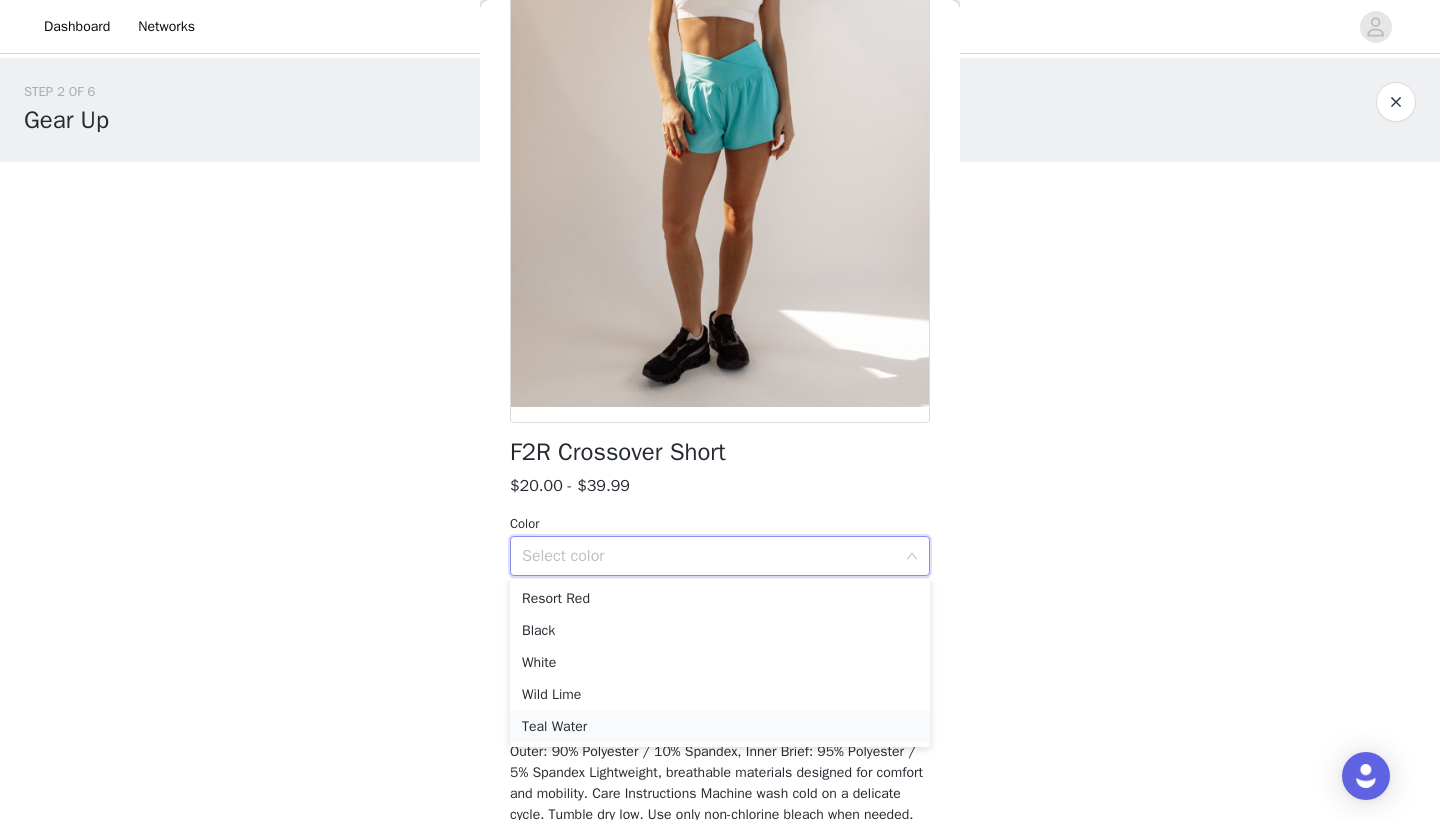 click on "Teal Water" at bounding box center [720, 727] 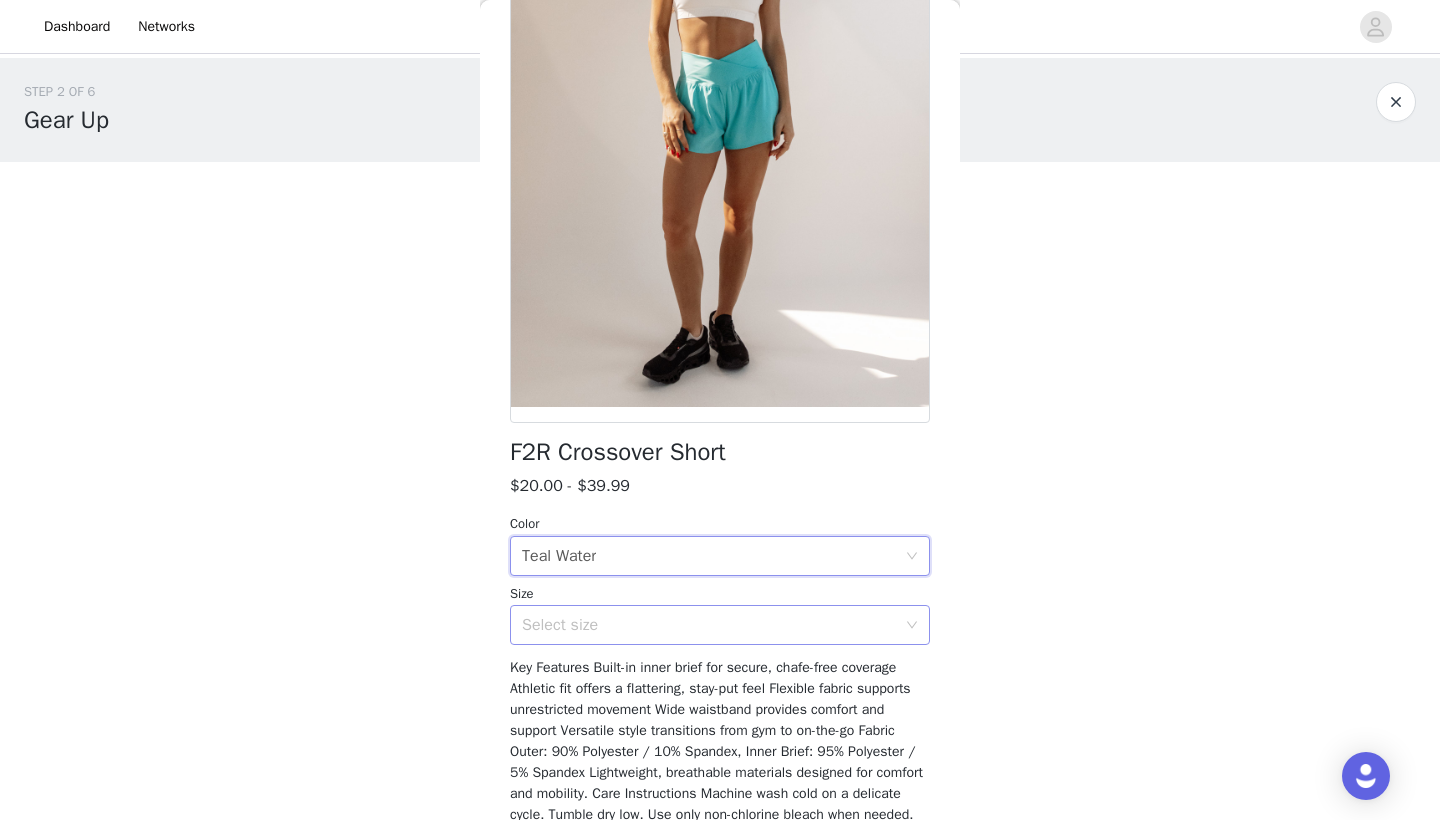 click on "Select size" at bounding box center (709, 625) 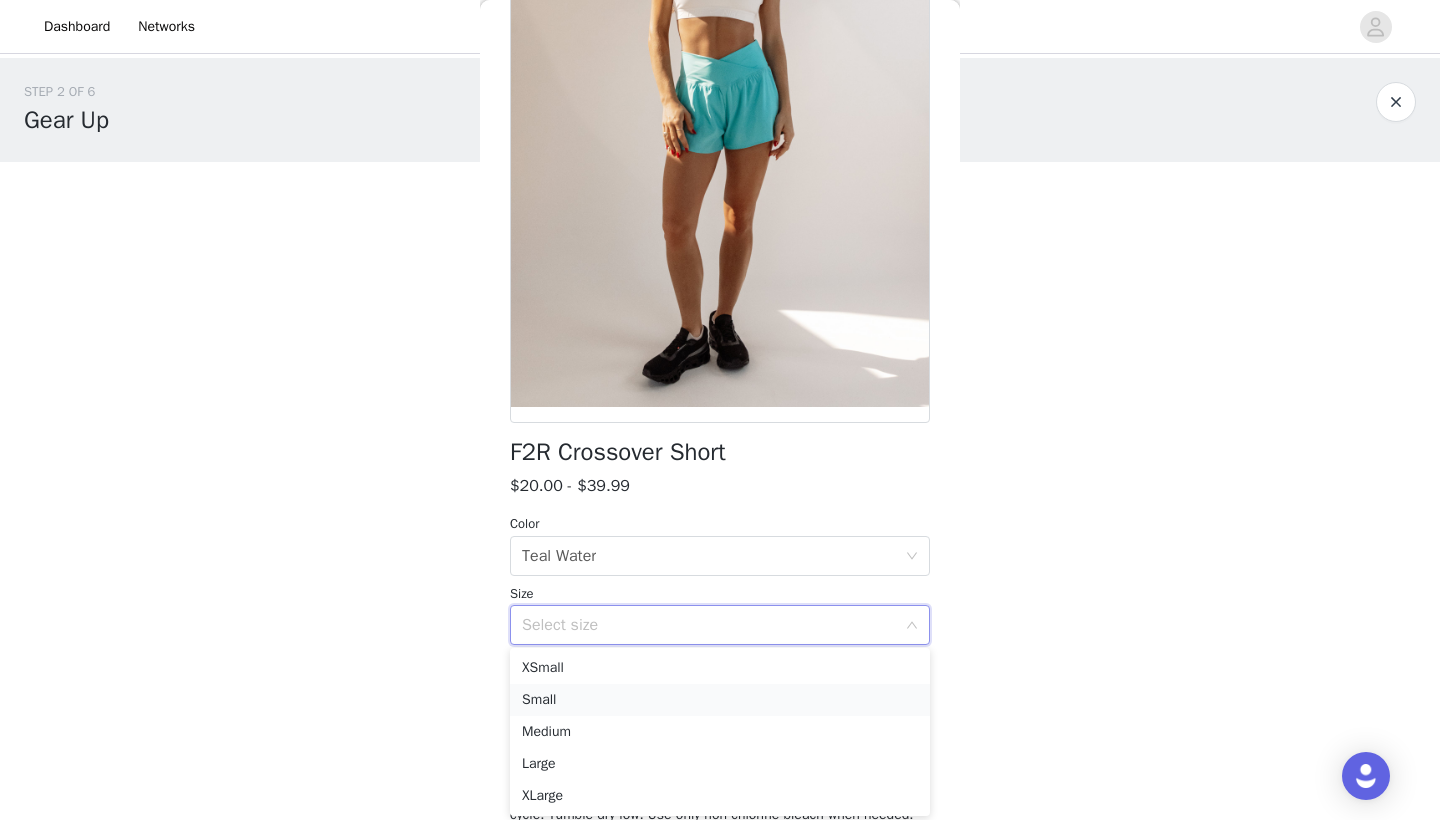 click on "Small" at bounding box center [720, 700] 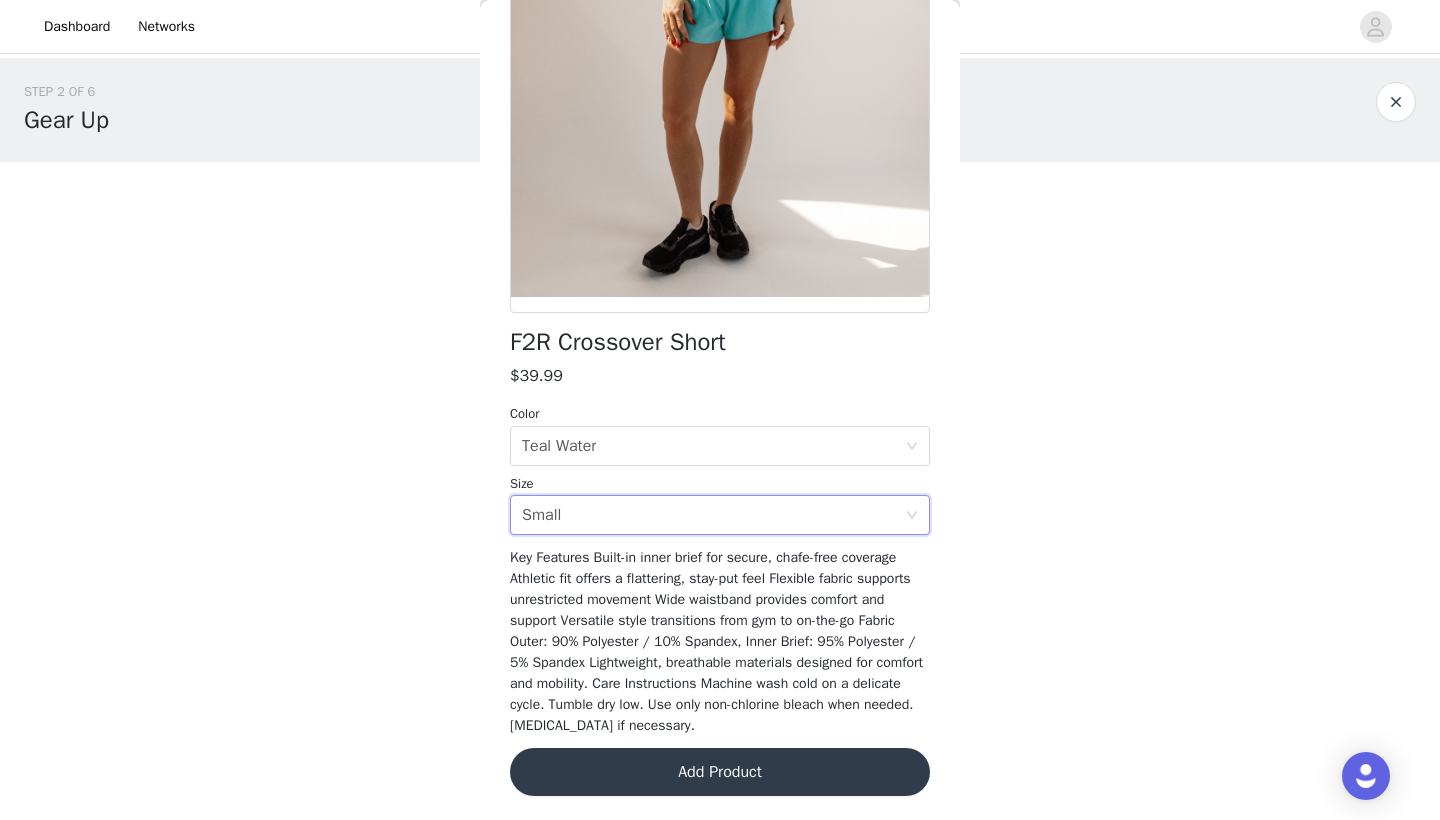 scroll, scrollTop: 236, scrollLeft: 0, axis: vertical 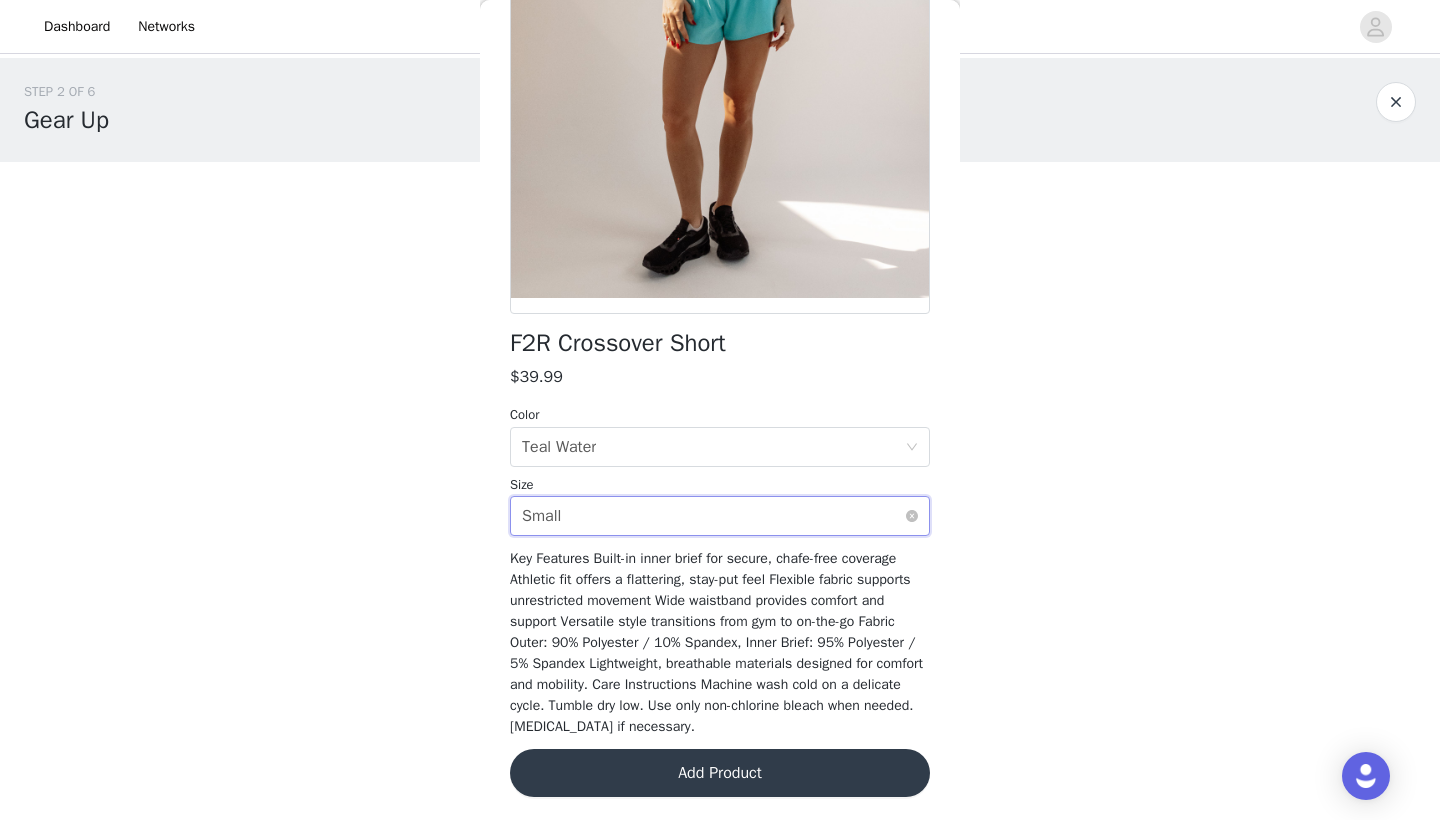 click on "Select size Small" at bounding box center [713, 516] 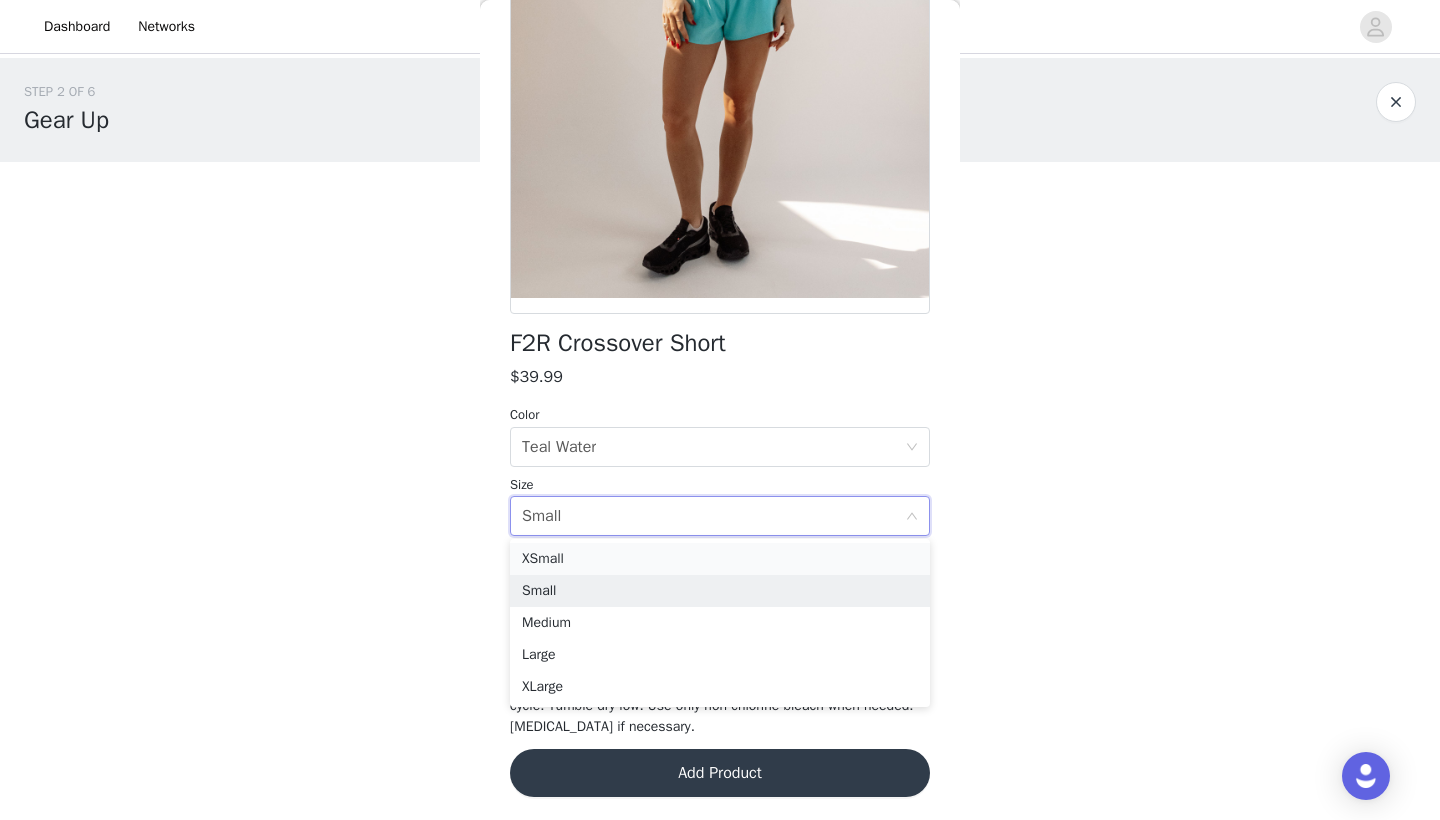 click on "XSmall" at bounding box center (720, 559) 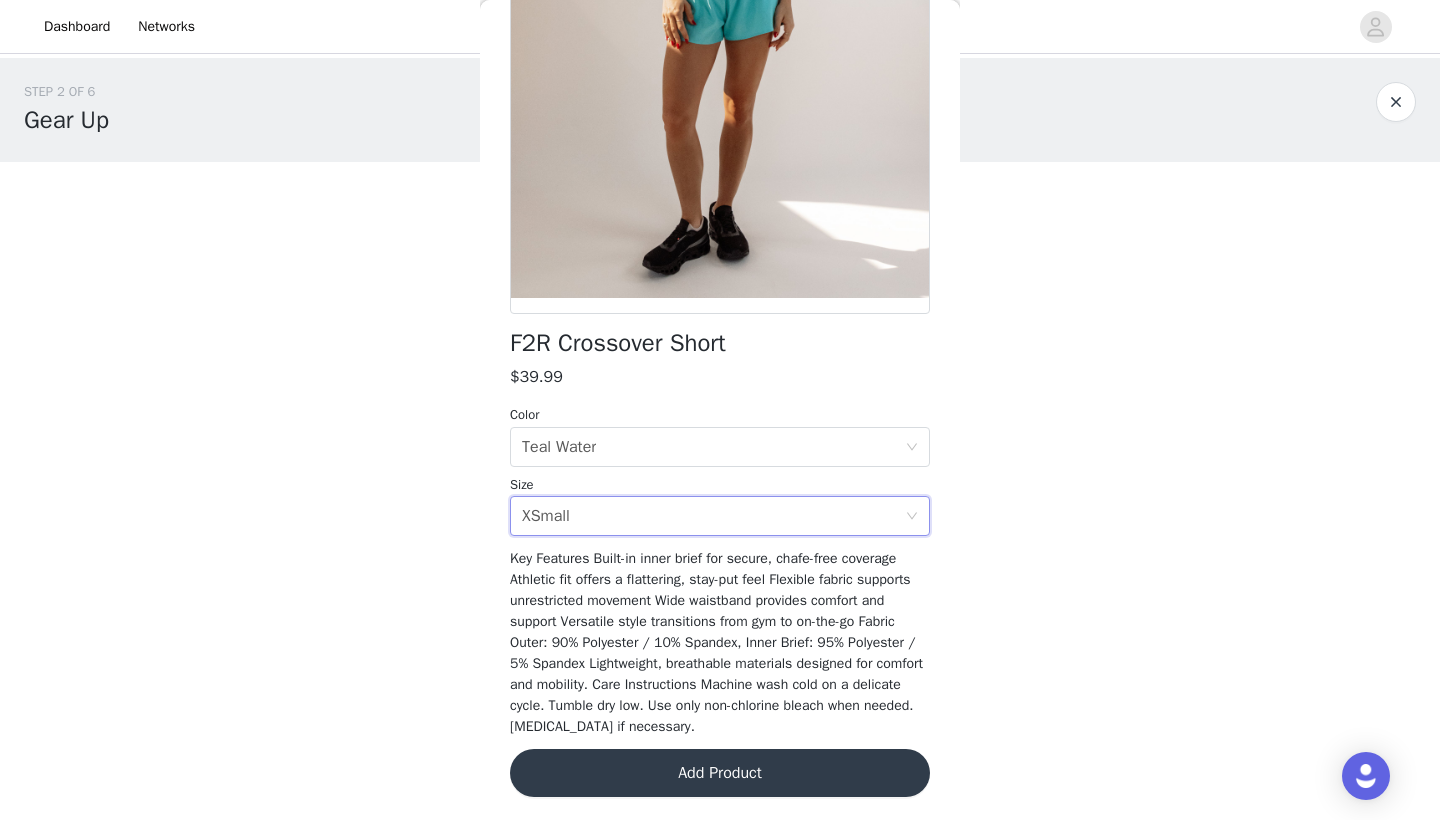 click on "Add Product" at bounding box center [720, 773] 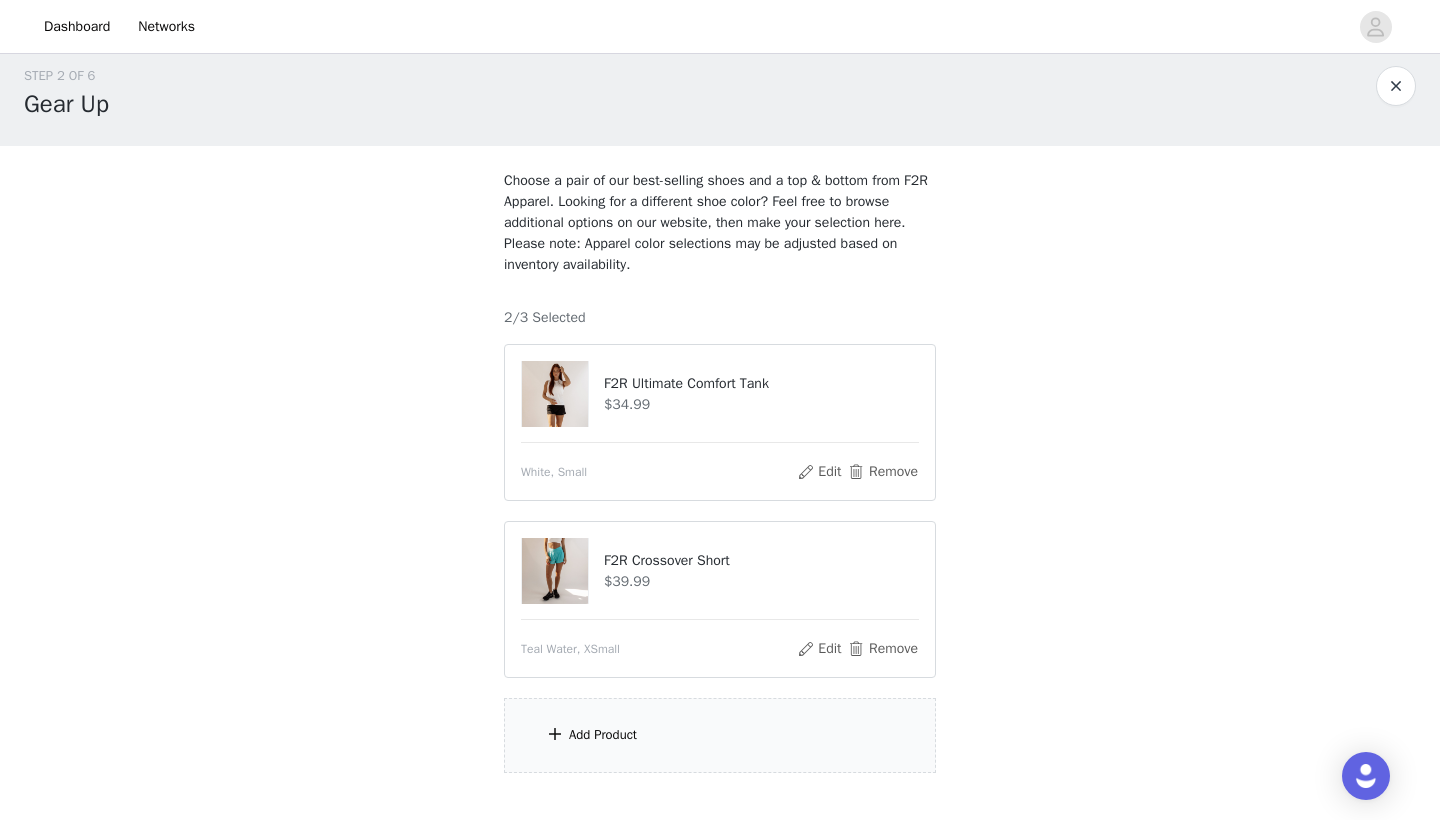 scroll, scrollTop: 79, scrollLeft: 0, axis: vertical 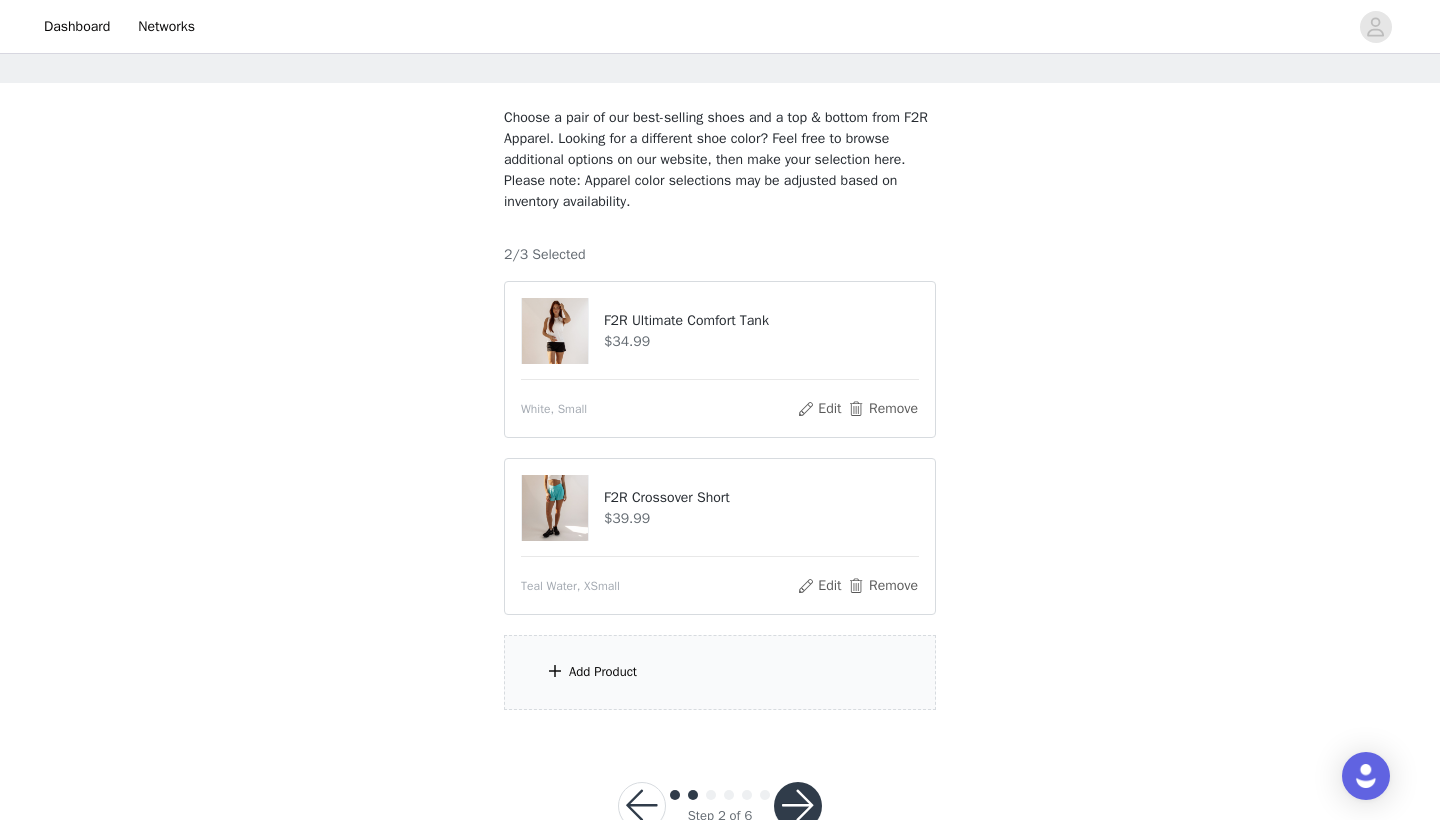 click on "Add Product" at bounding box center [603, 672] 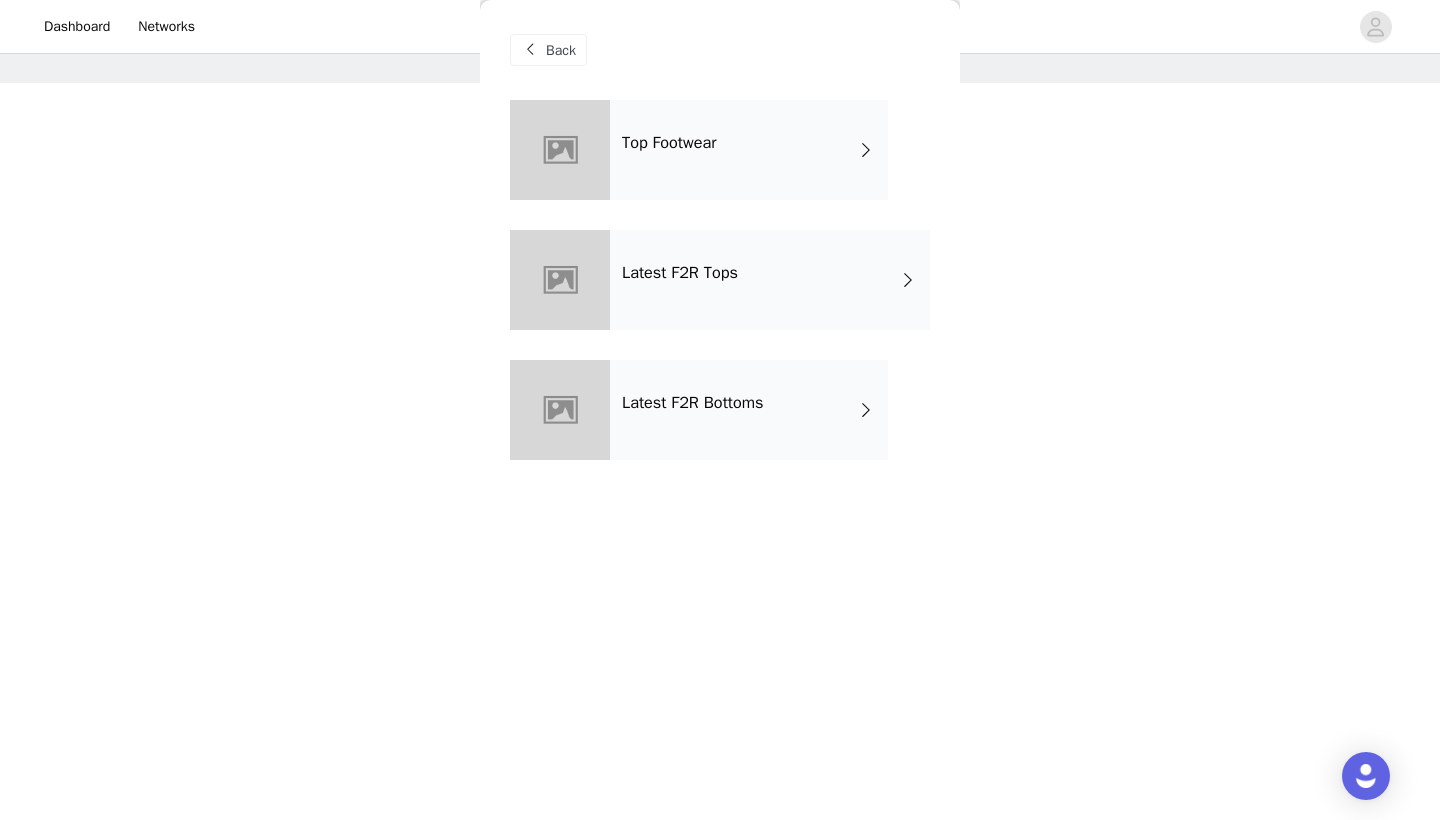 click on "Top Footwear" at bounding box center [669, 143] 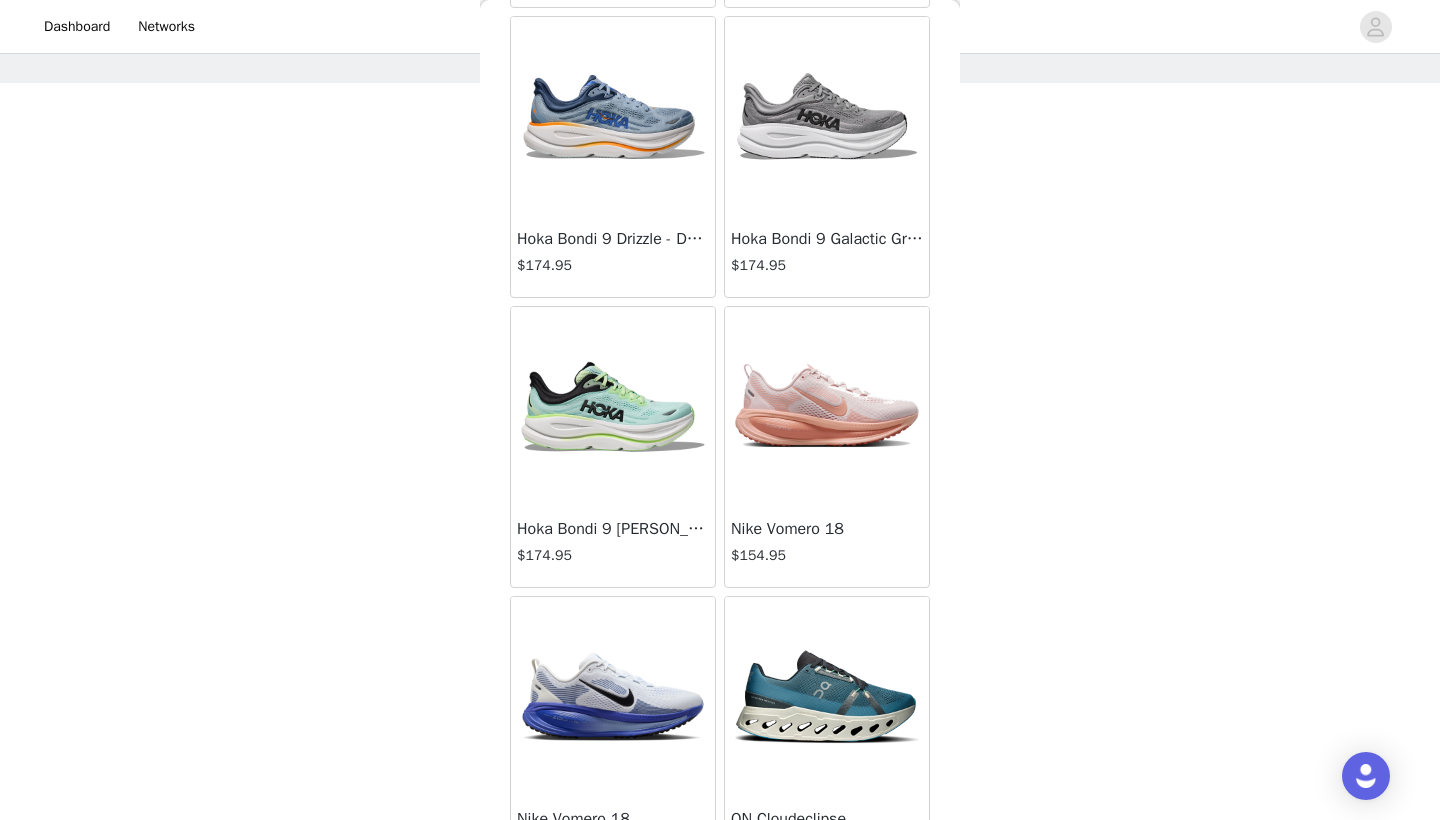 scroll, scrollTop: 1837, scrollLeft: 0, axis: vertical 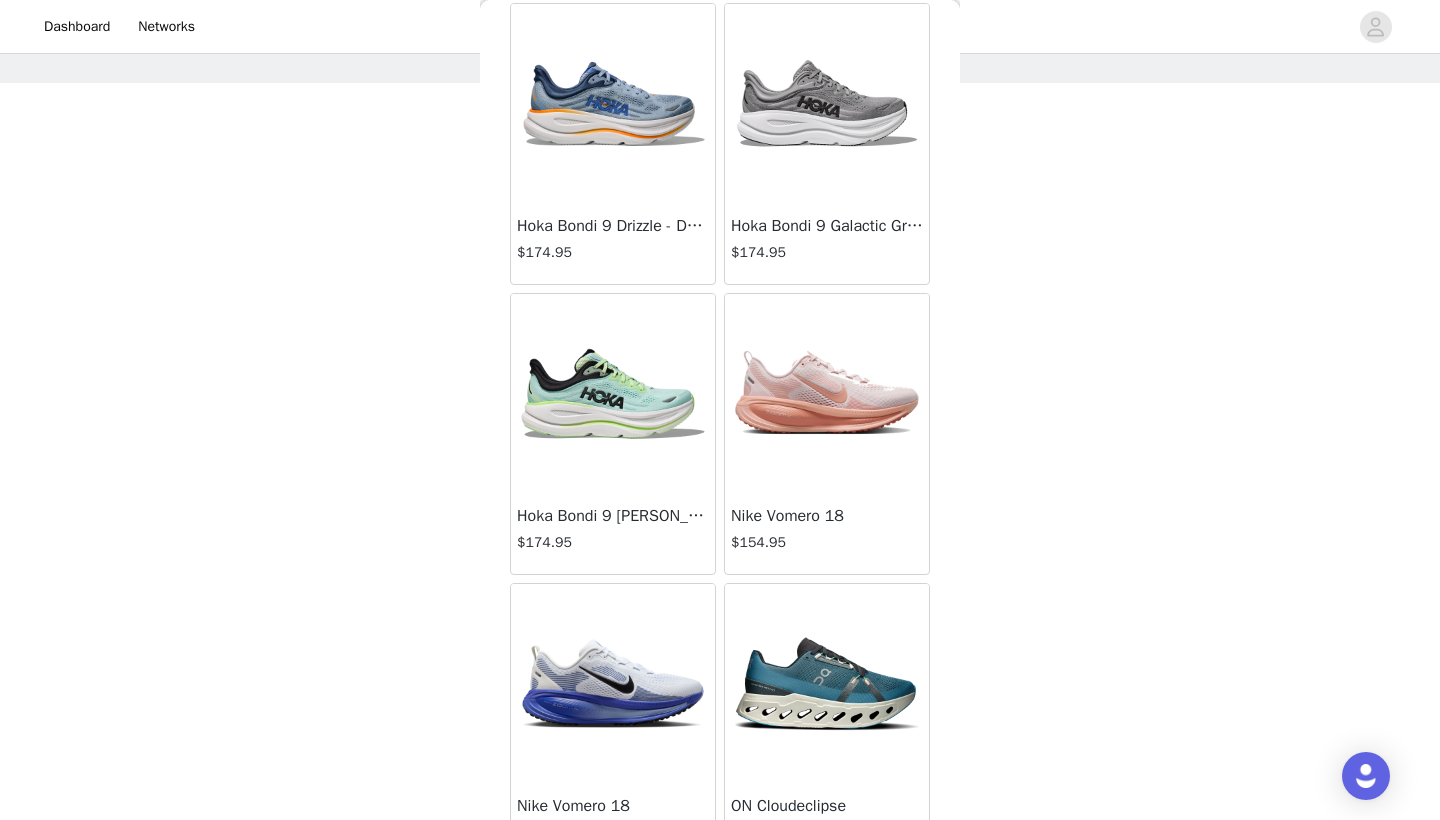 click at bounding box center [827, 394] 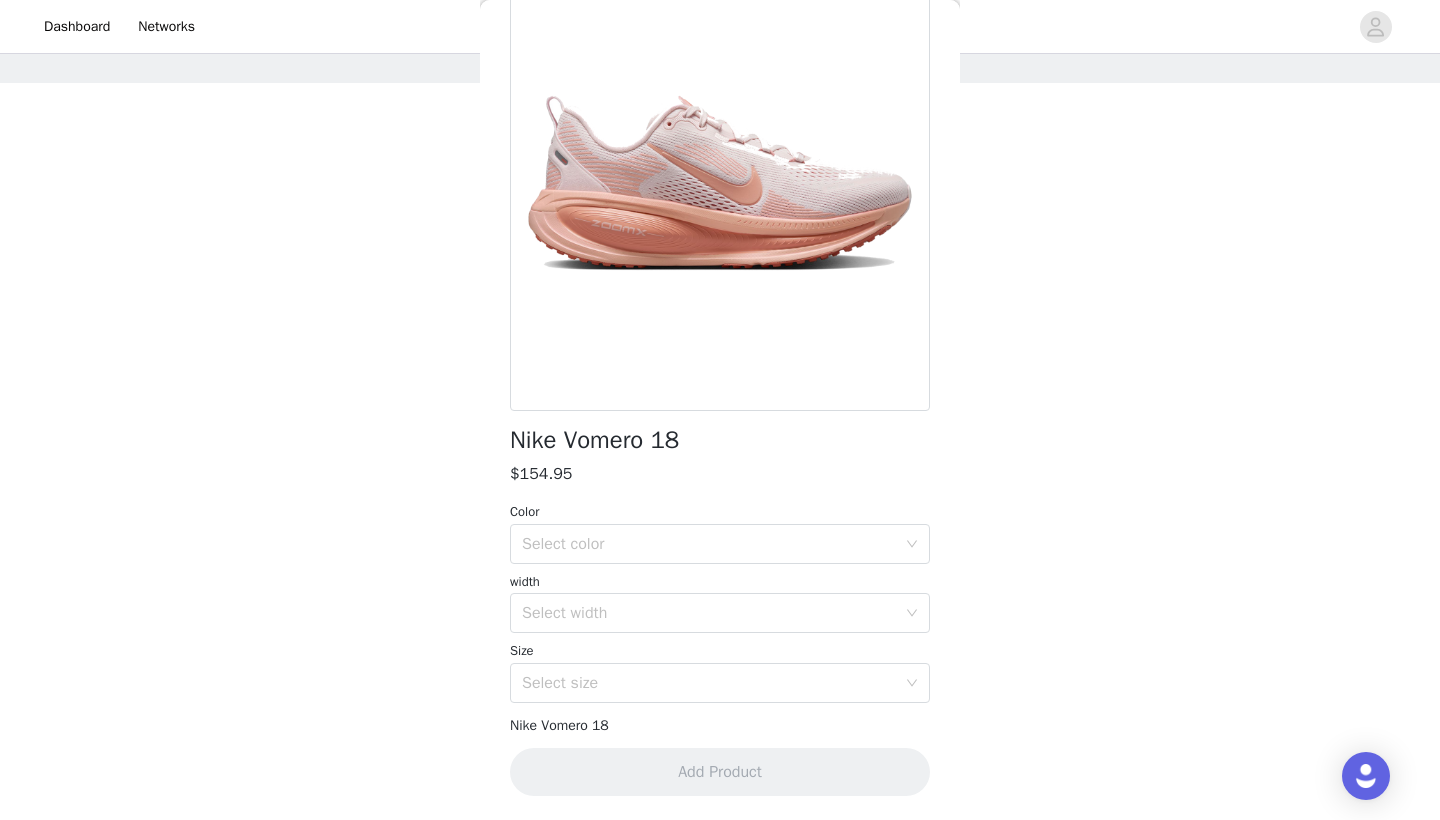 scroll, scrollTop: 137, scrollLeft: 0, axis: vertical 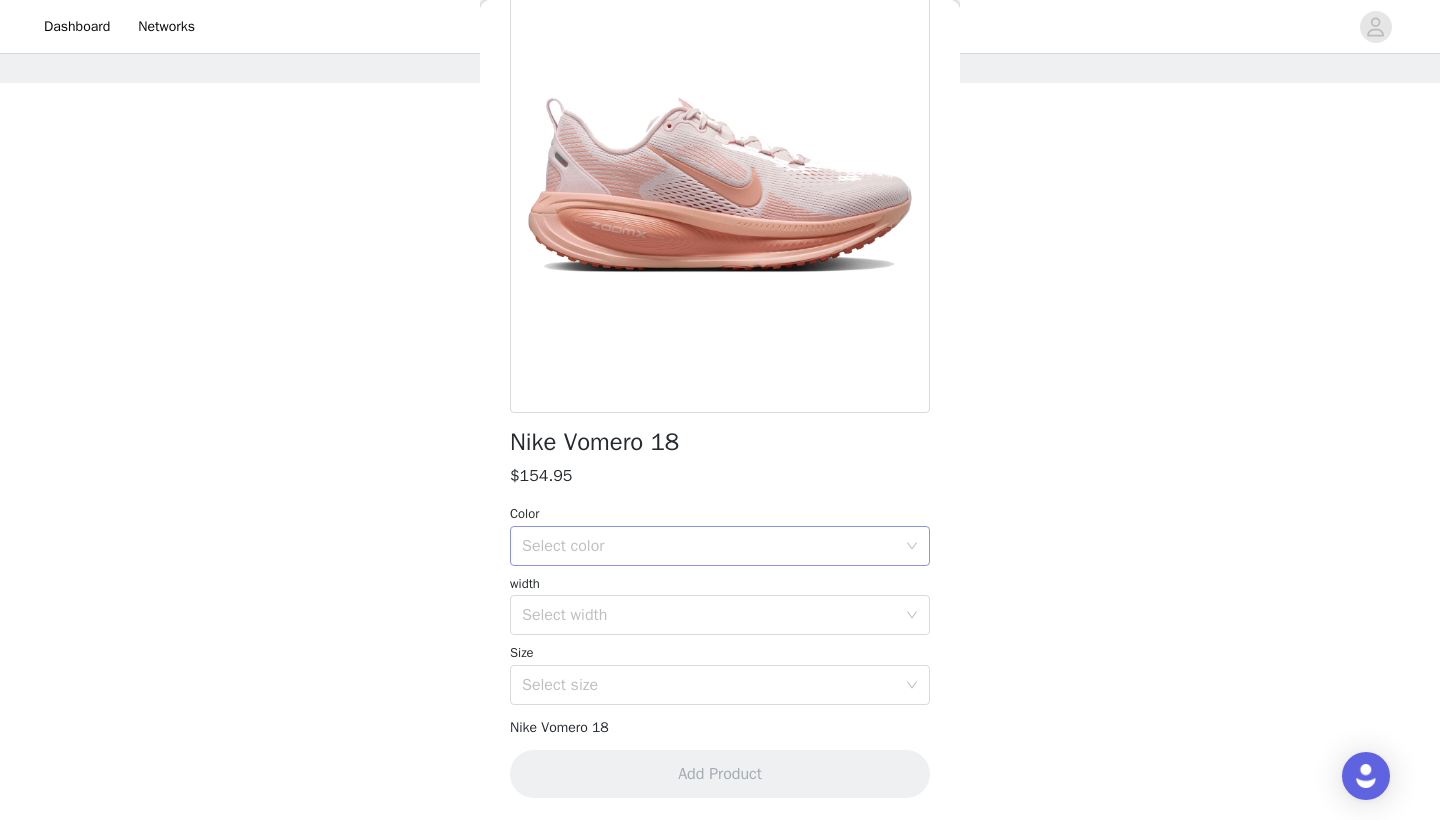 click on "Select color" at bounding box center [709, 546] 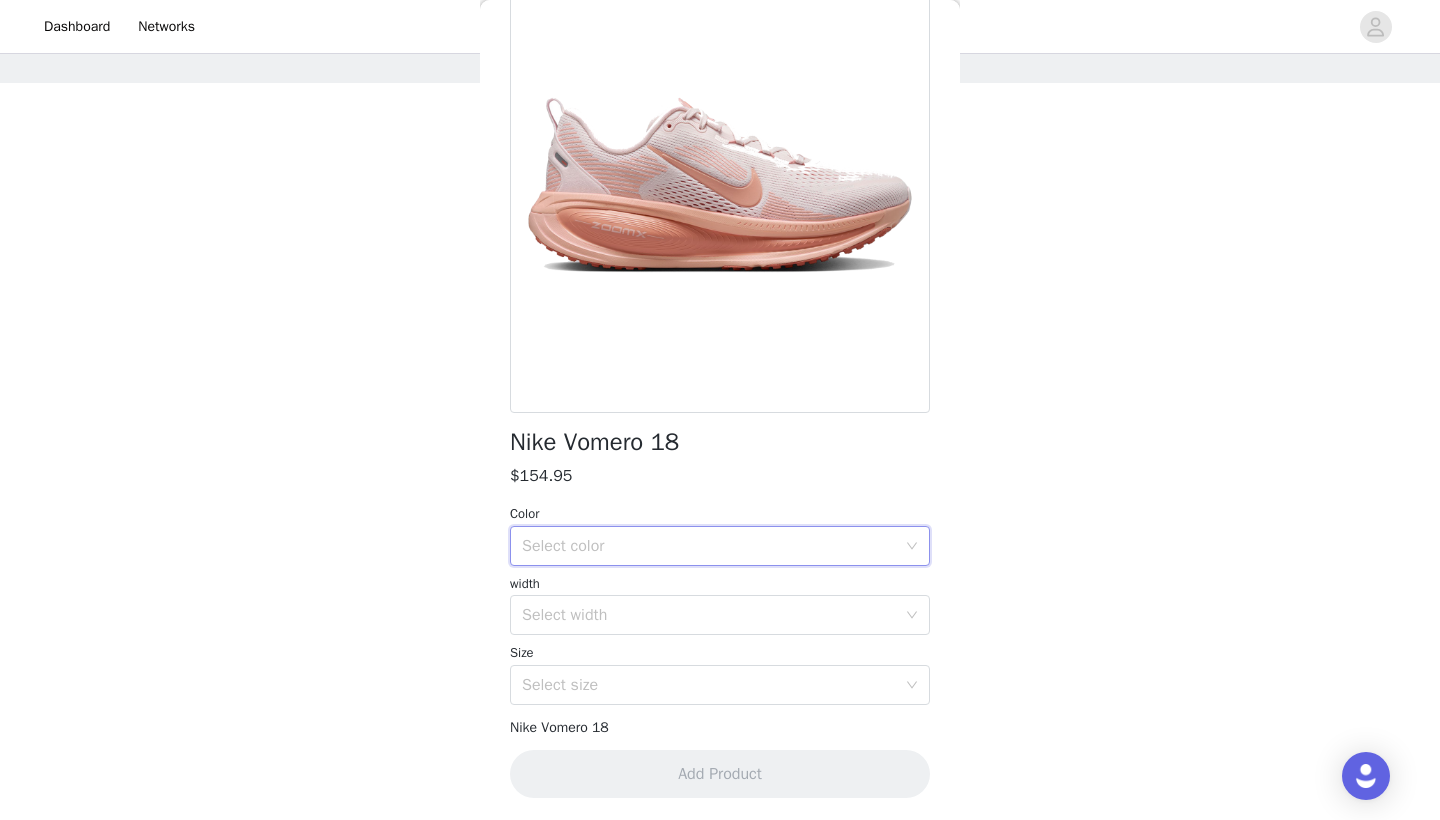 click on "Select color" at bounding box center [709, 546] 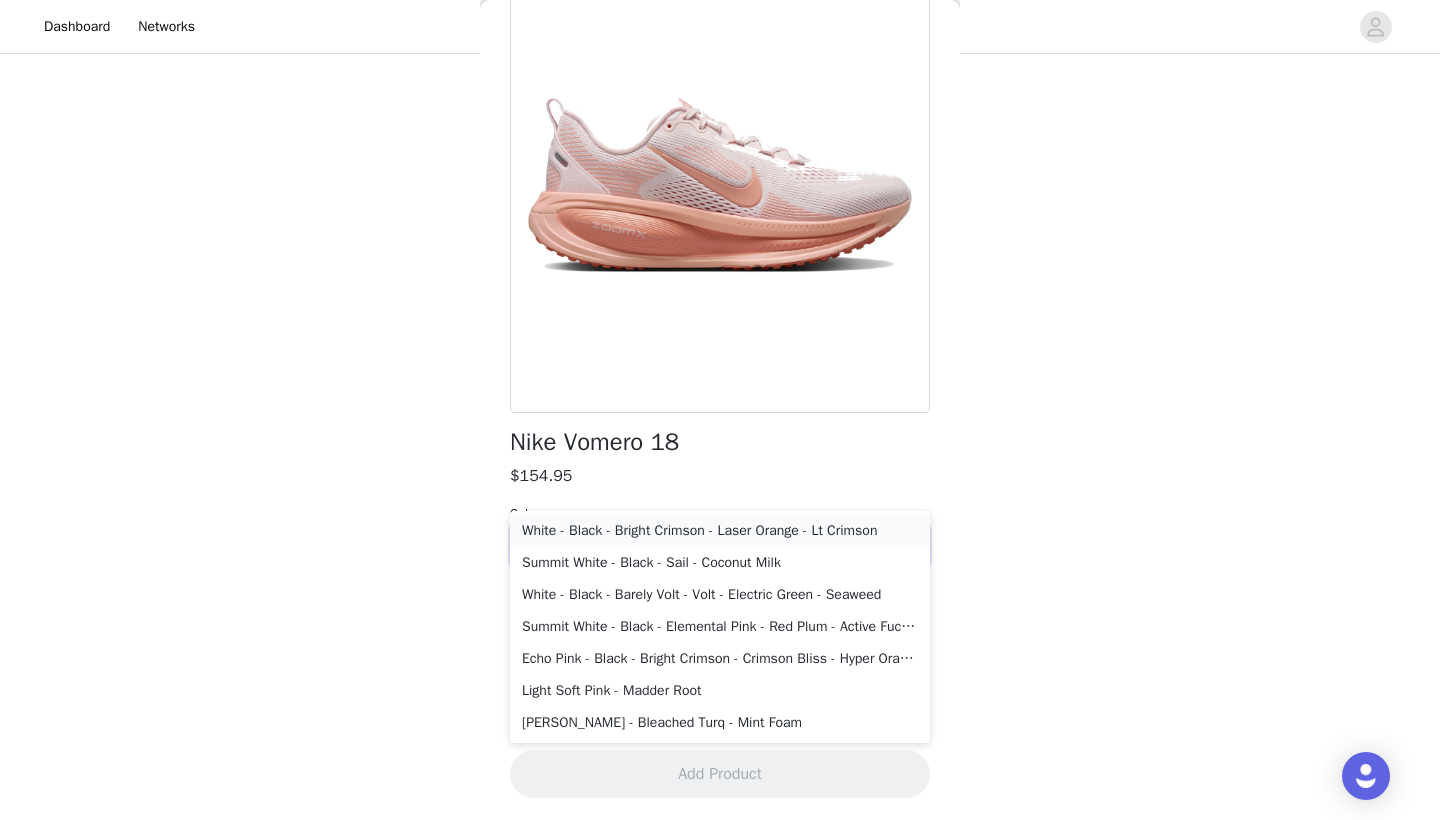 scroll, scrollTop: 136, scrollLeft: 0, axis: vertical 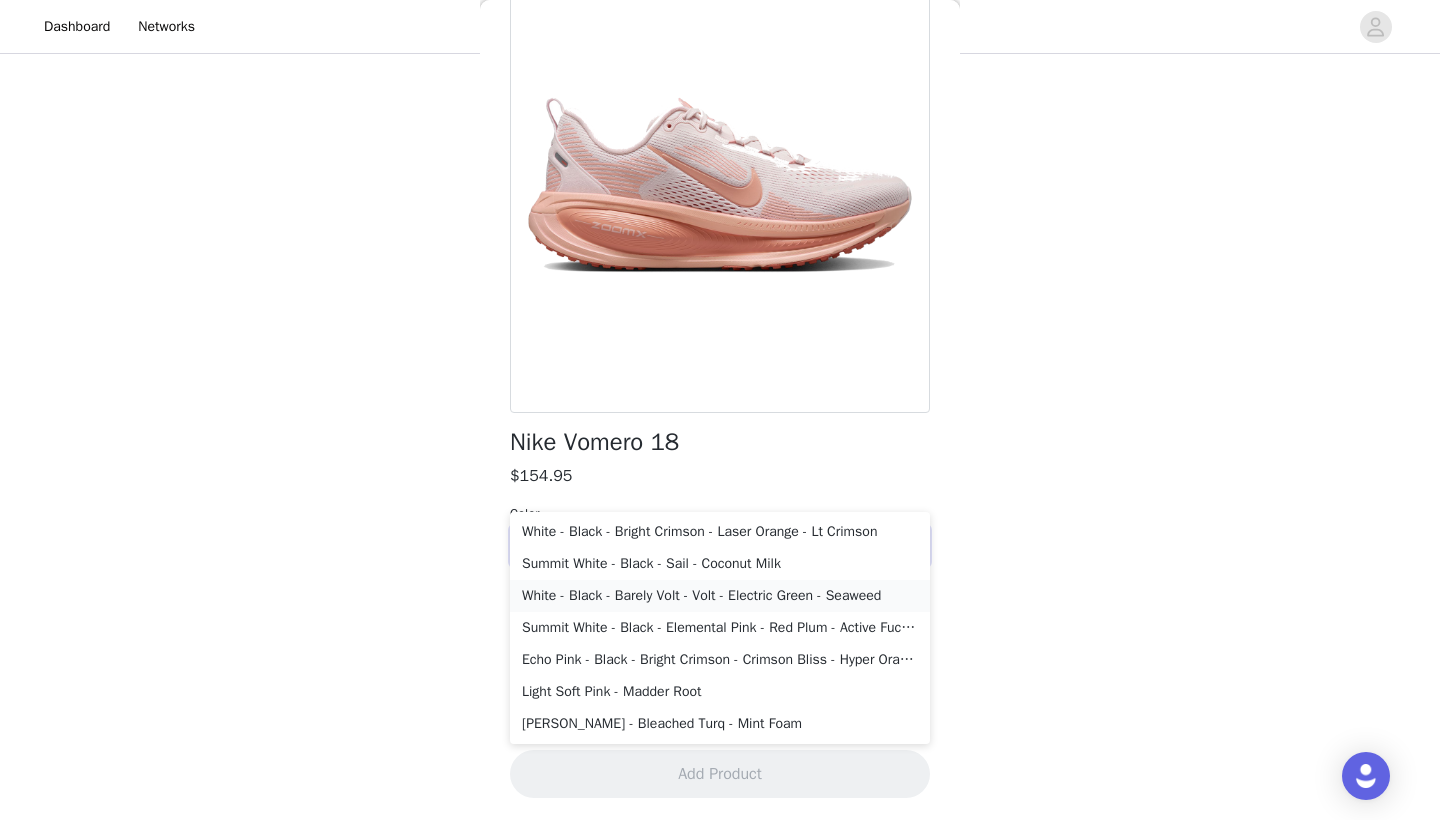 click on "White - Black - Barely Volt - Volt - Electric Green - Seaweed" at bounding box center [720, 596] 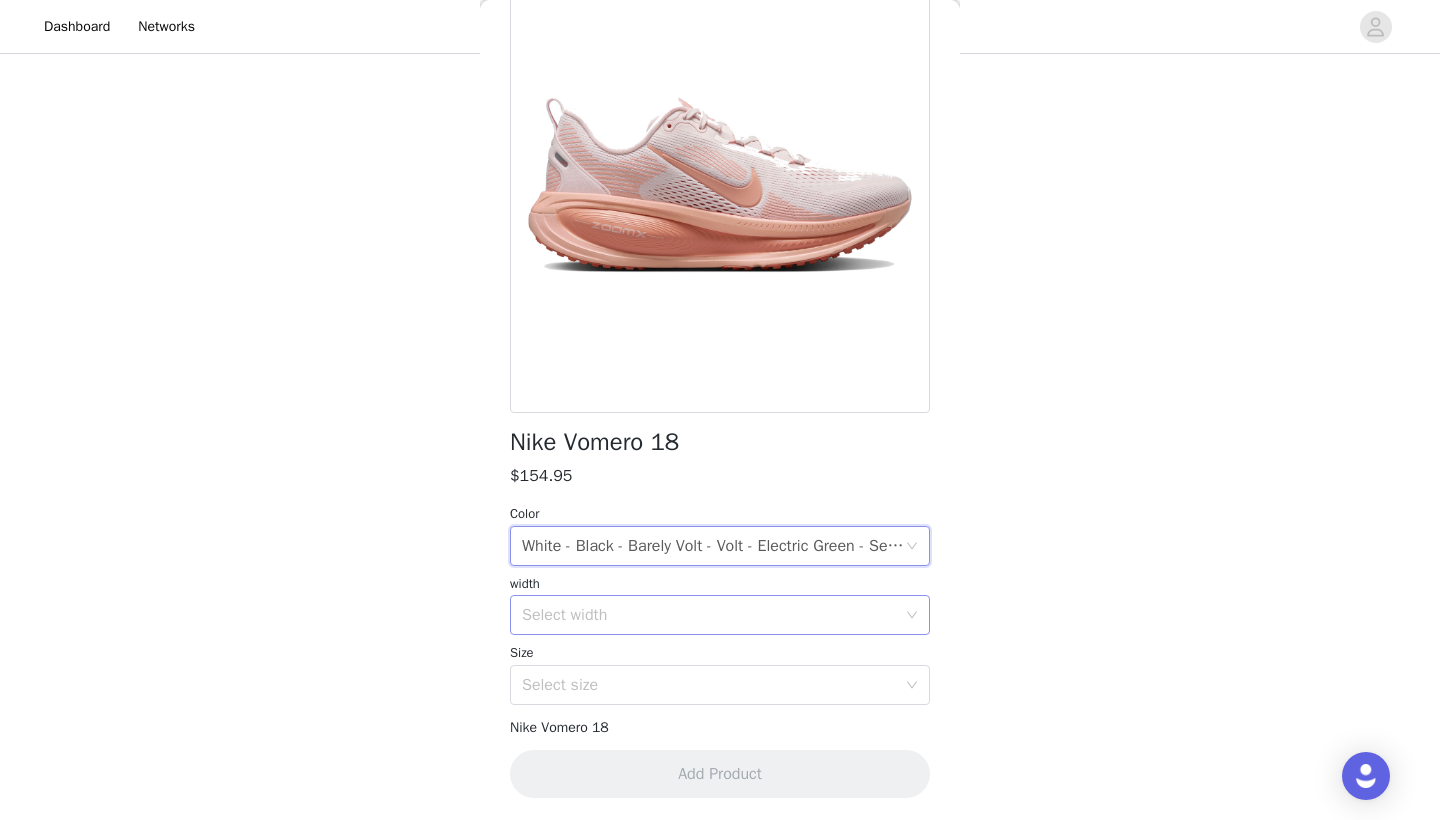 click on "Select width" at bounding box center [709, 615] 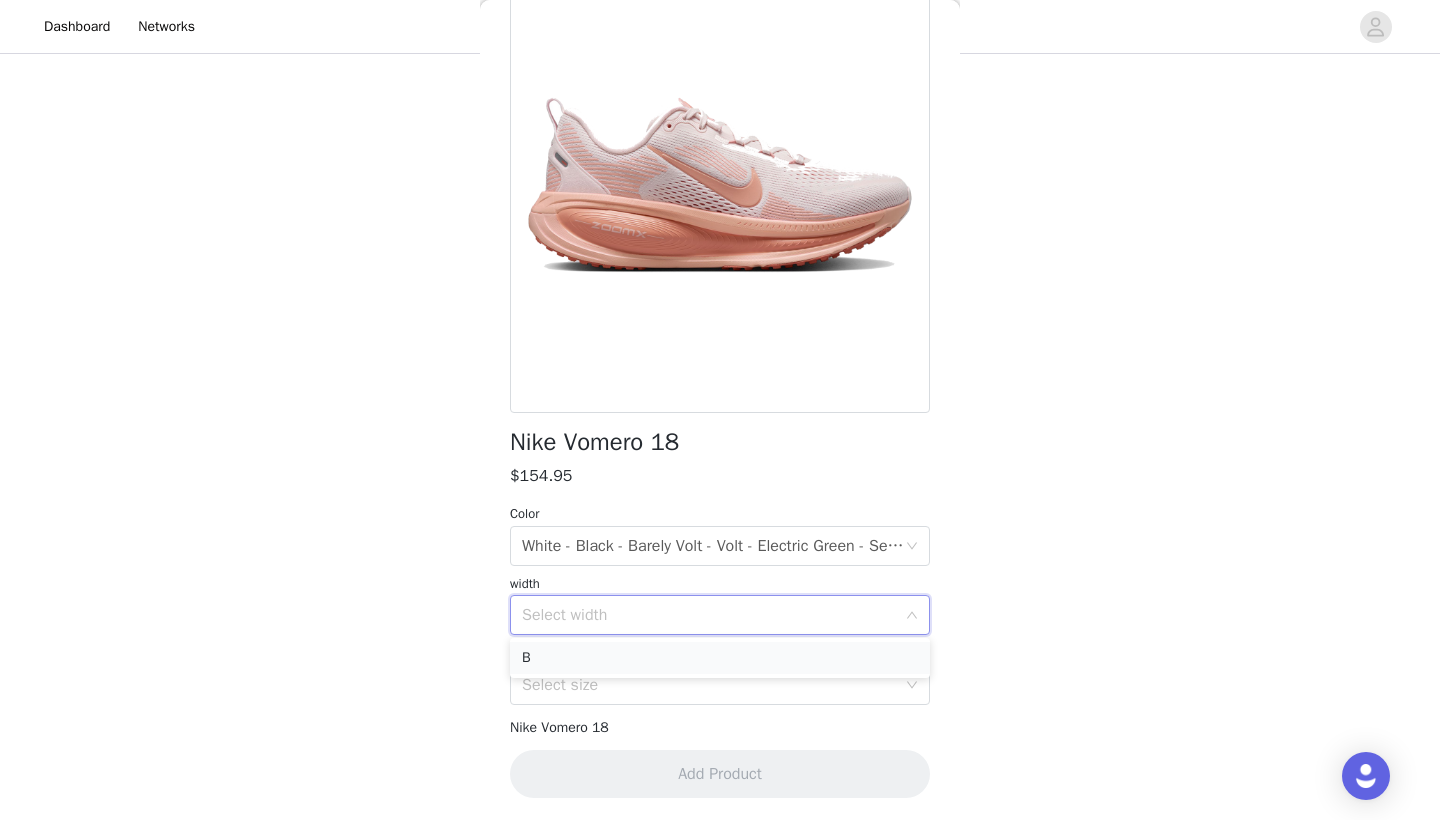 click on "B" at bounding box center [720, 658] 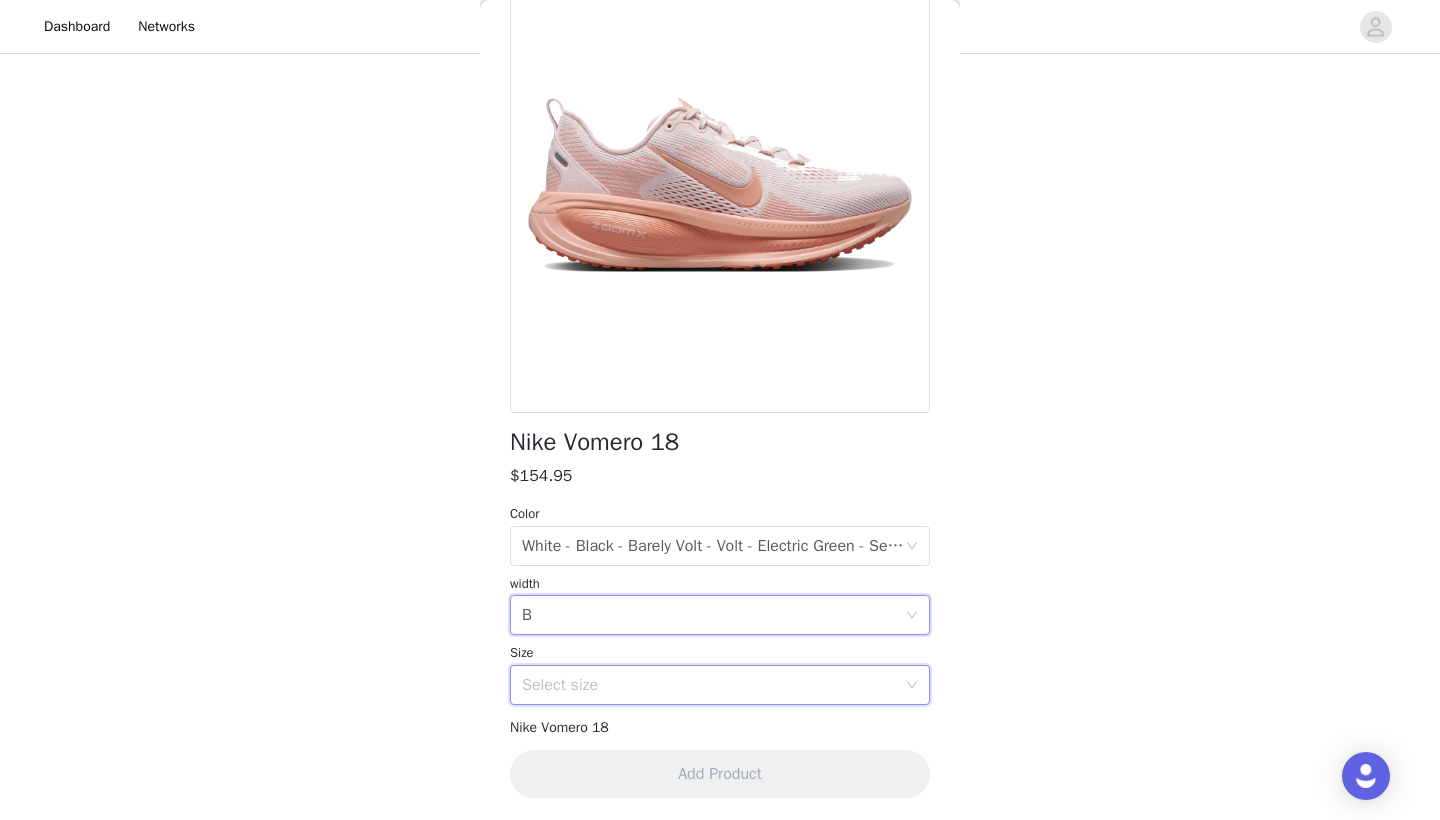 click on "Select size" at bounding box center (713, 685) 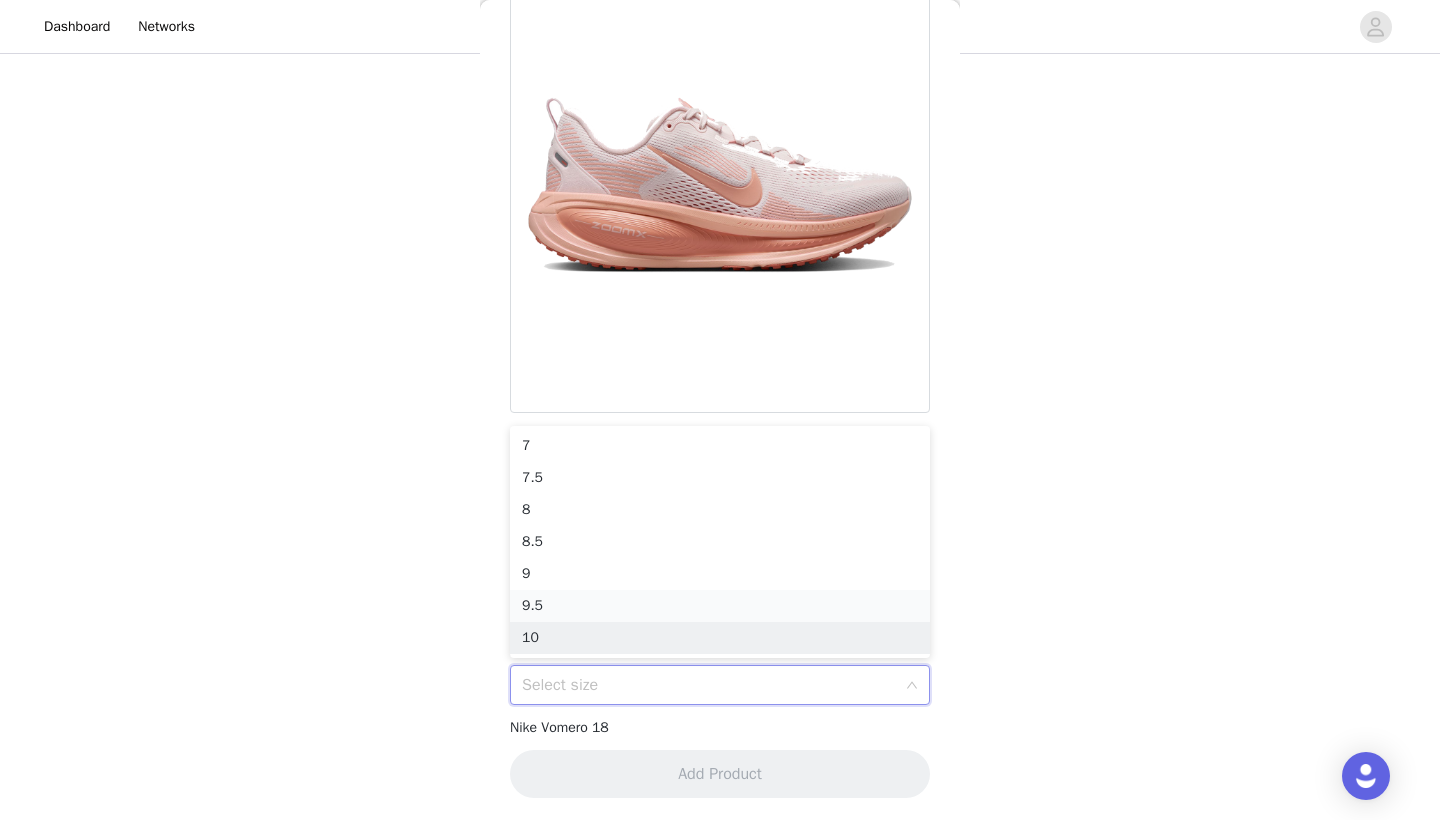 scroll, scrollTop: 136, scrollLeft: 0, axis: vertical 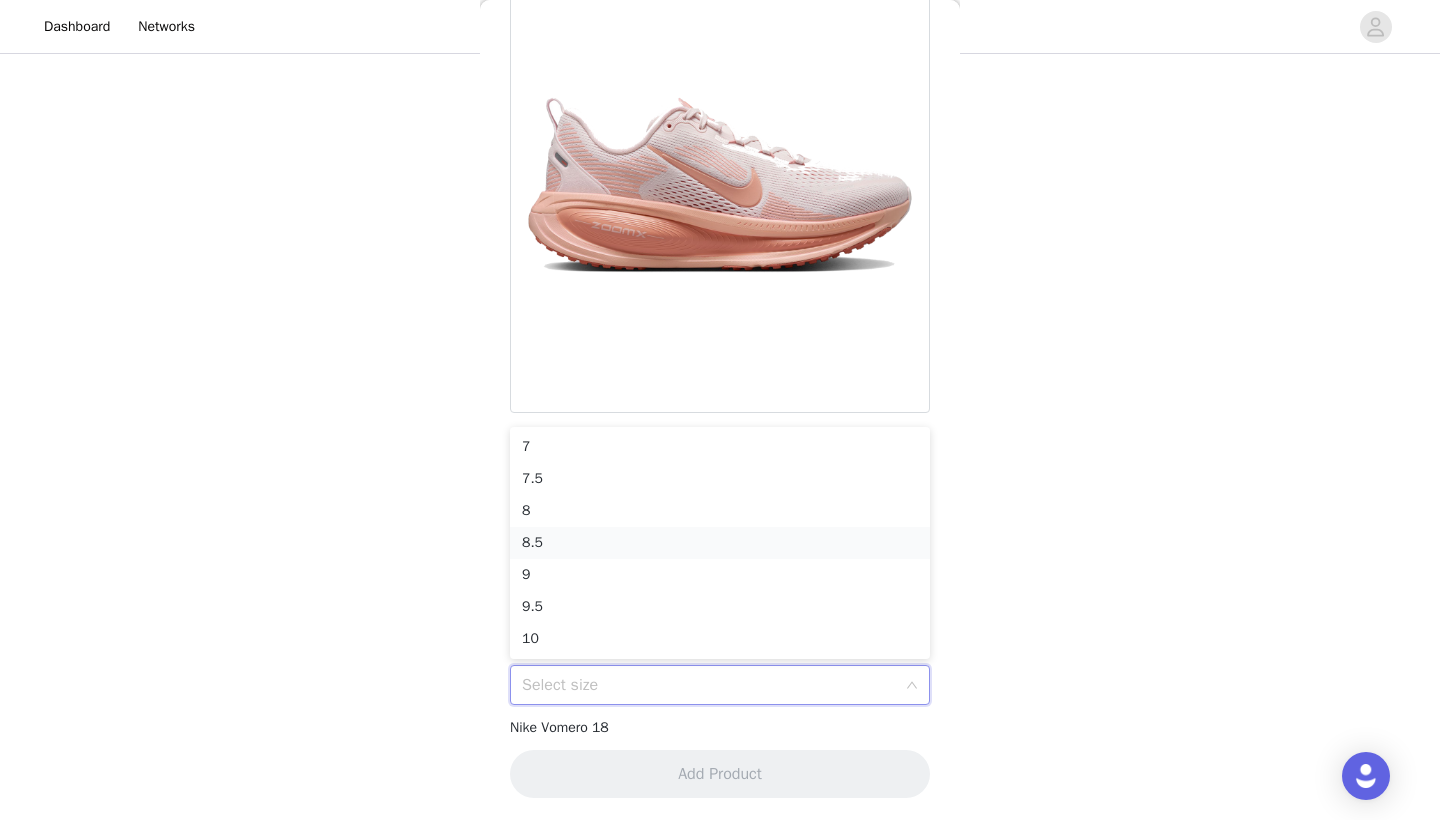 click on "8.5" at bounding box center [720, 543] 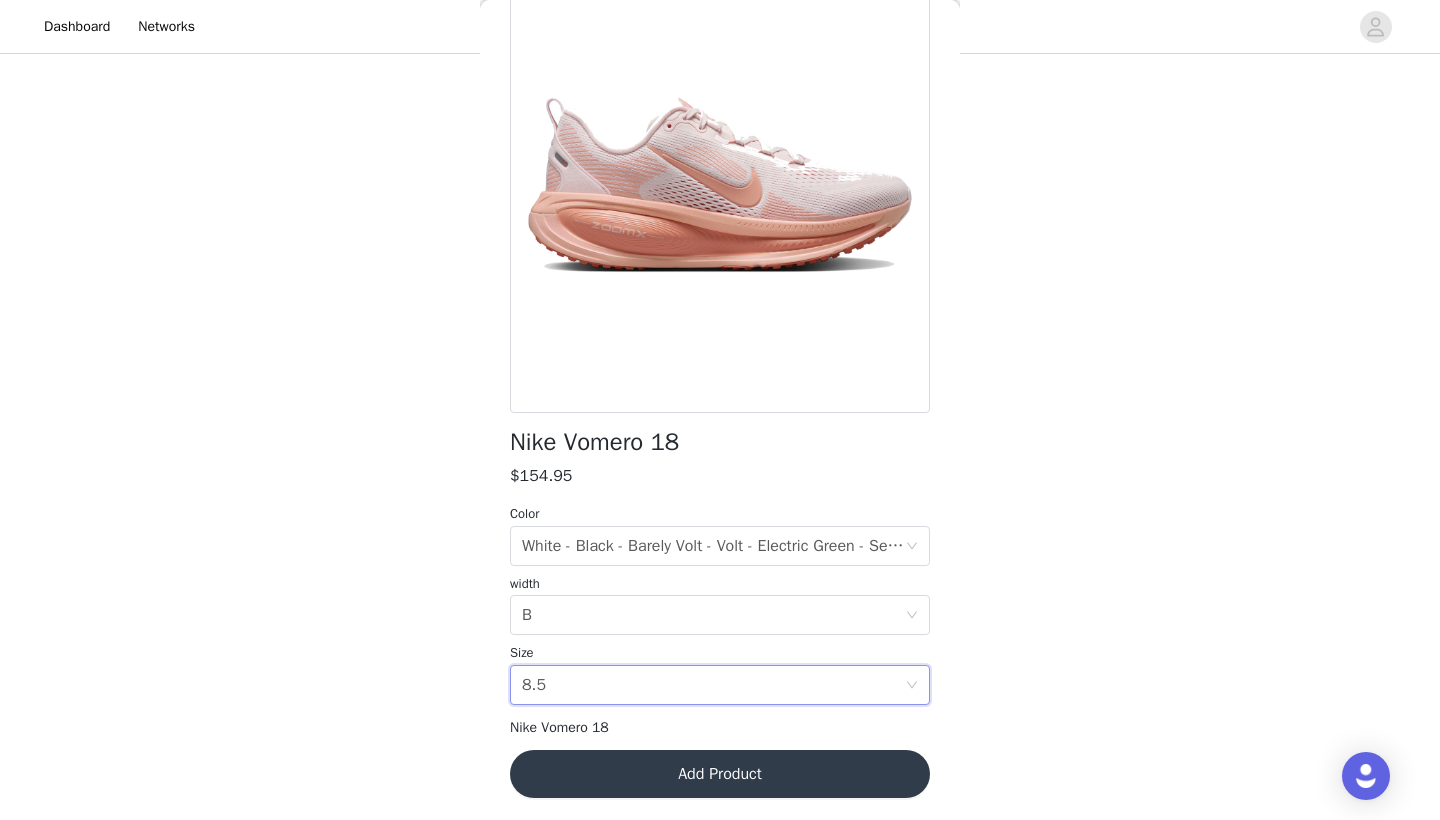 scroll, scrollTop: 136, scrollLeft: 0, axis: vertical 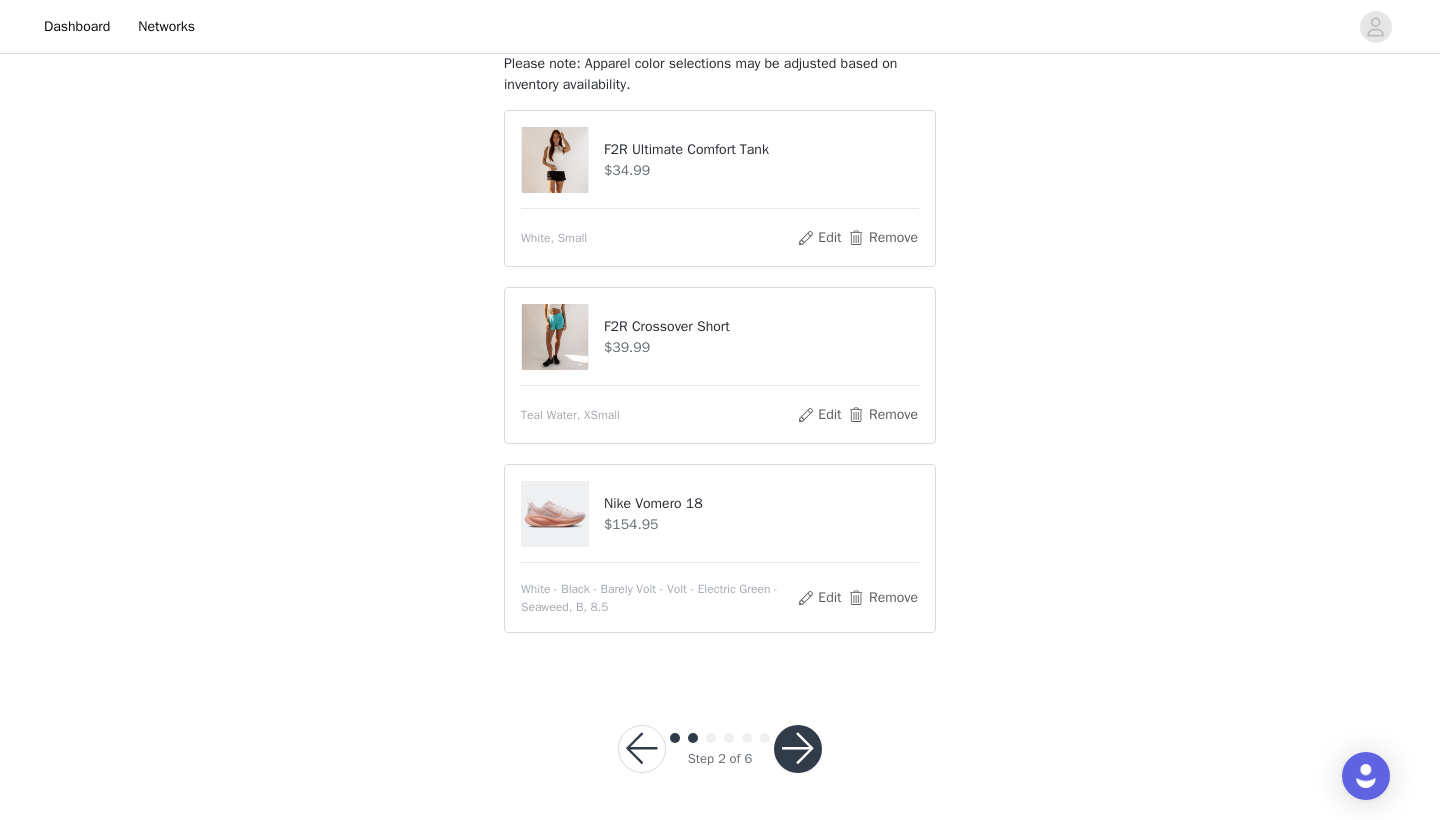 click at bounding box center [798, 749] 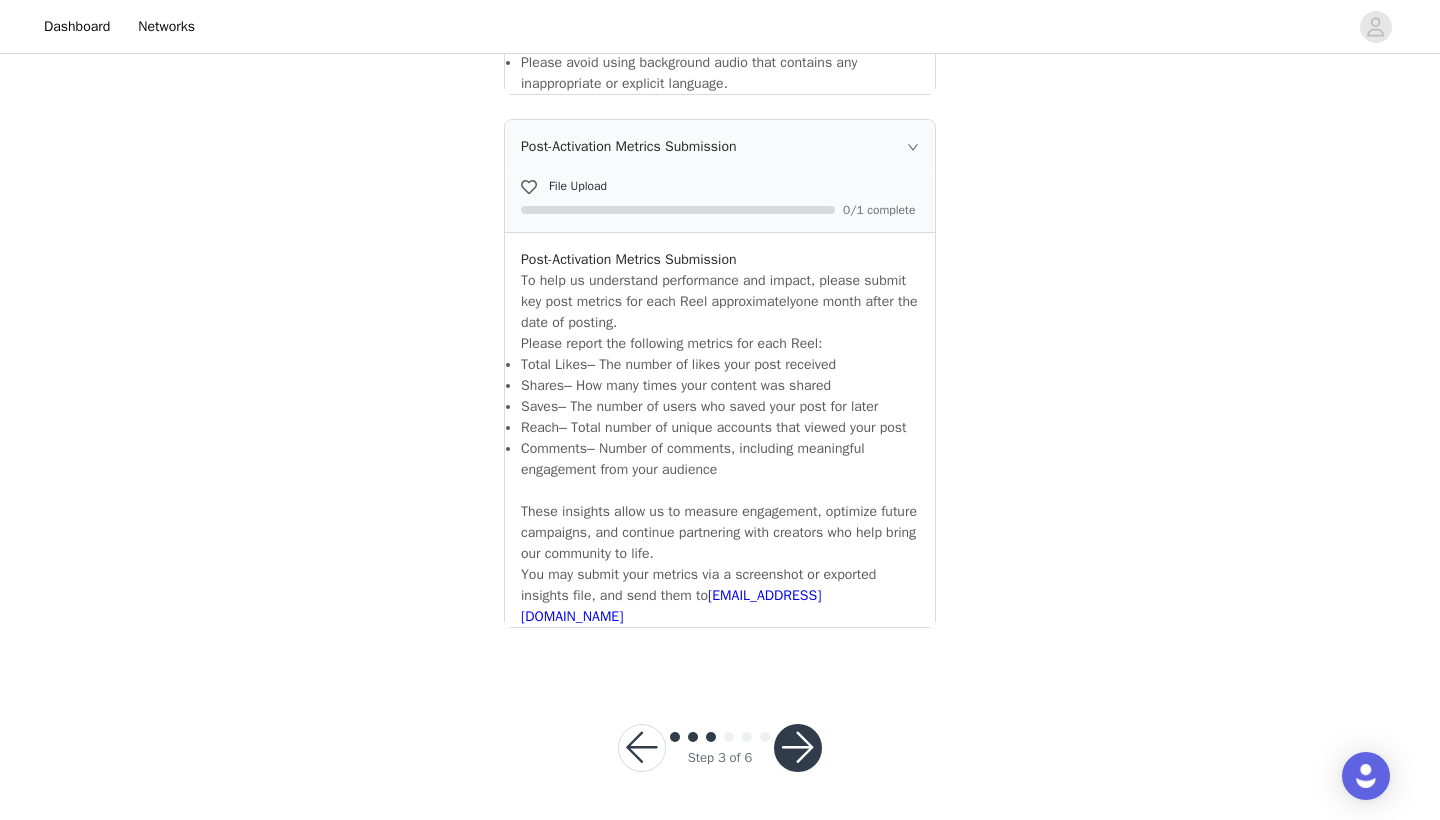 scroll, scrollTop: 1561, scrollLeft: 0, axis: vertical 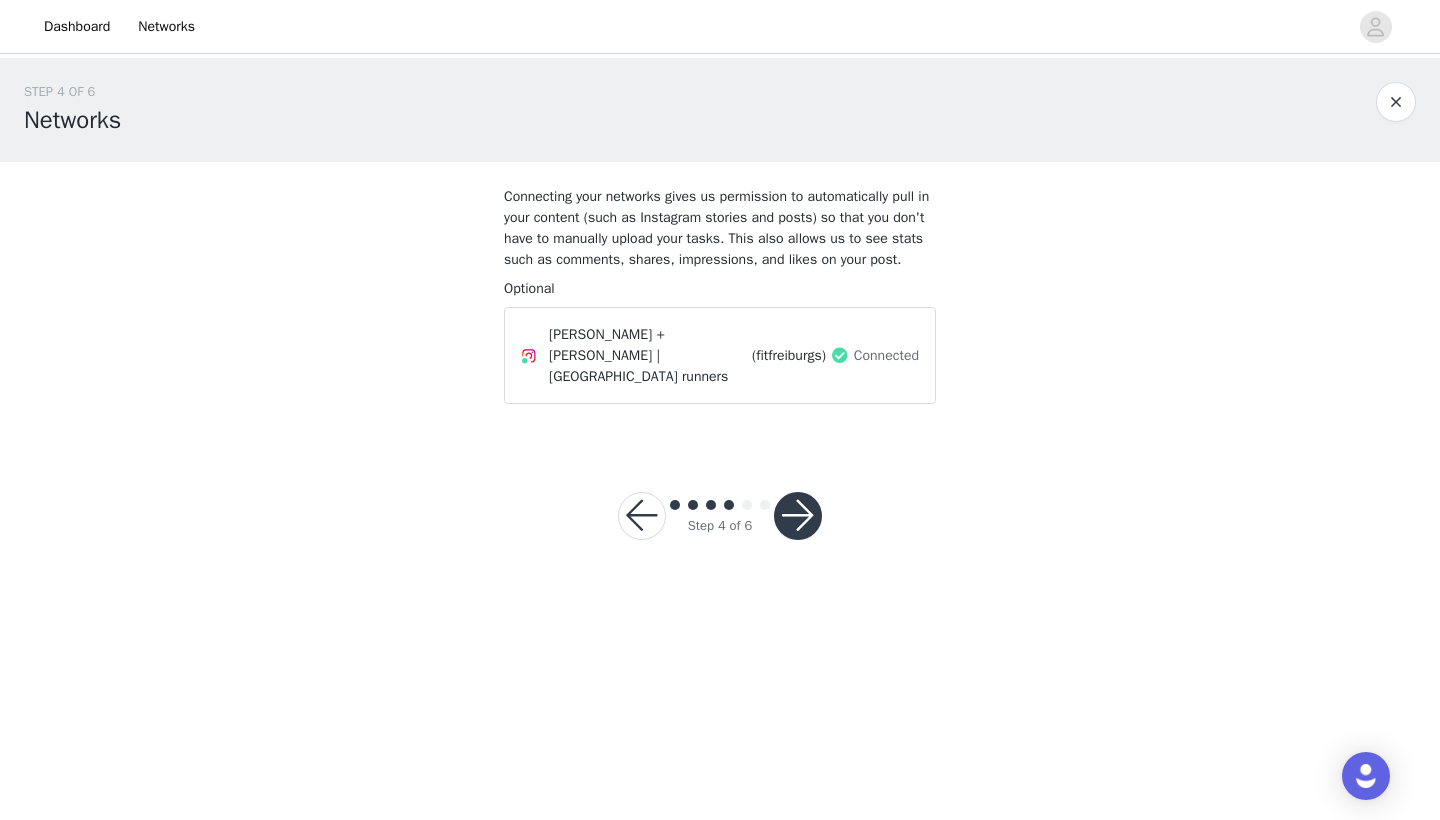 click at bounding box center (798, 516) 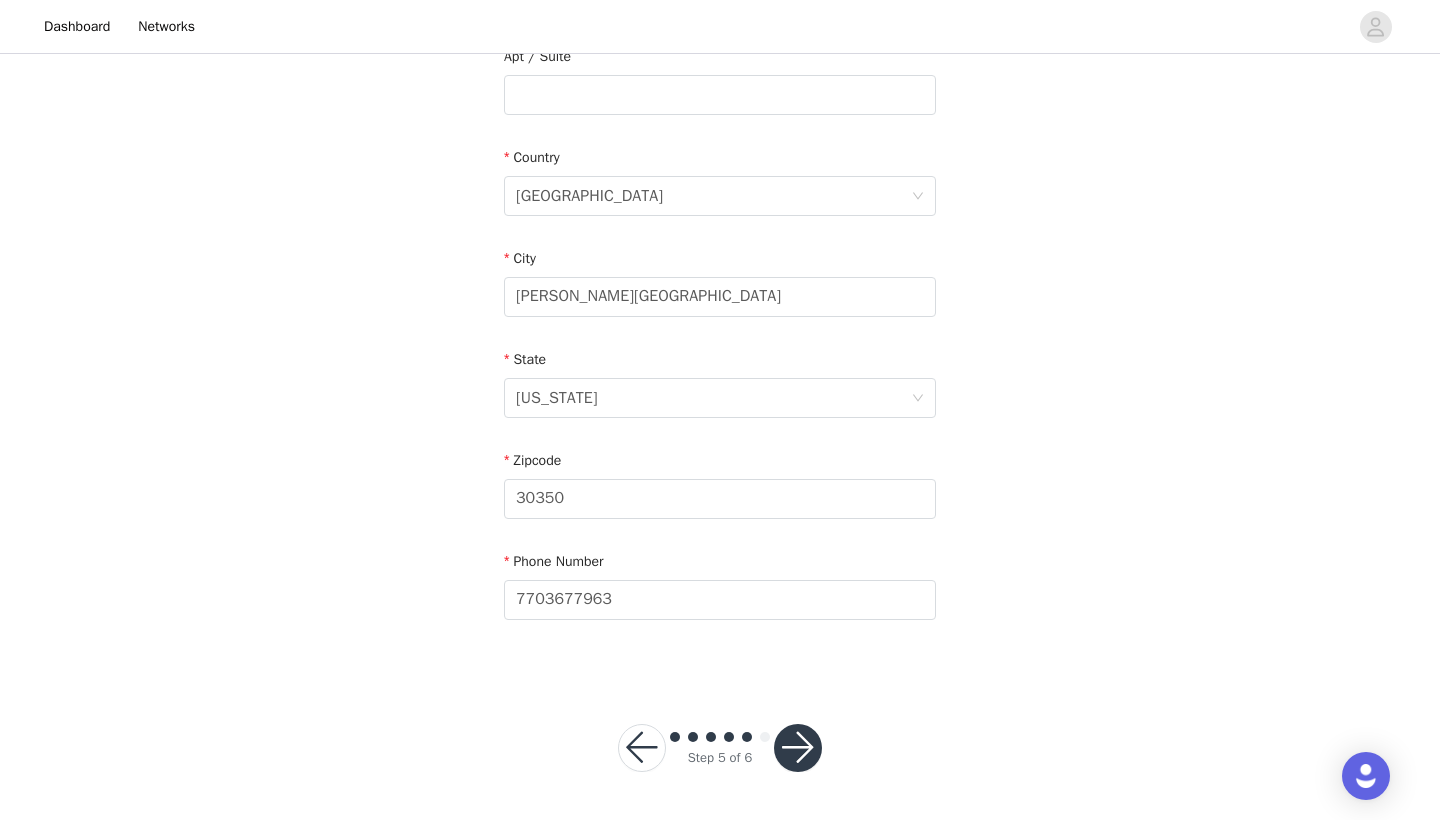 scroll, scrollTop: 543, scrollLeft: 0, axis: vertical 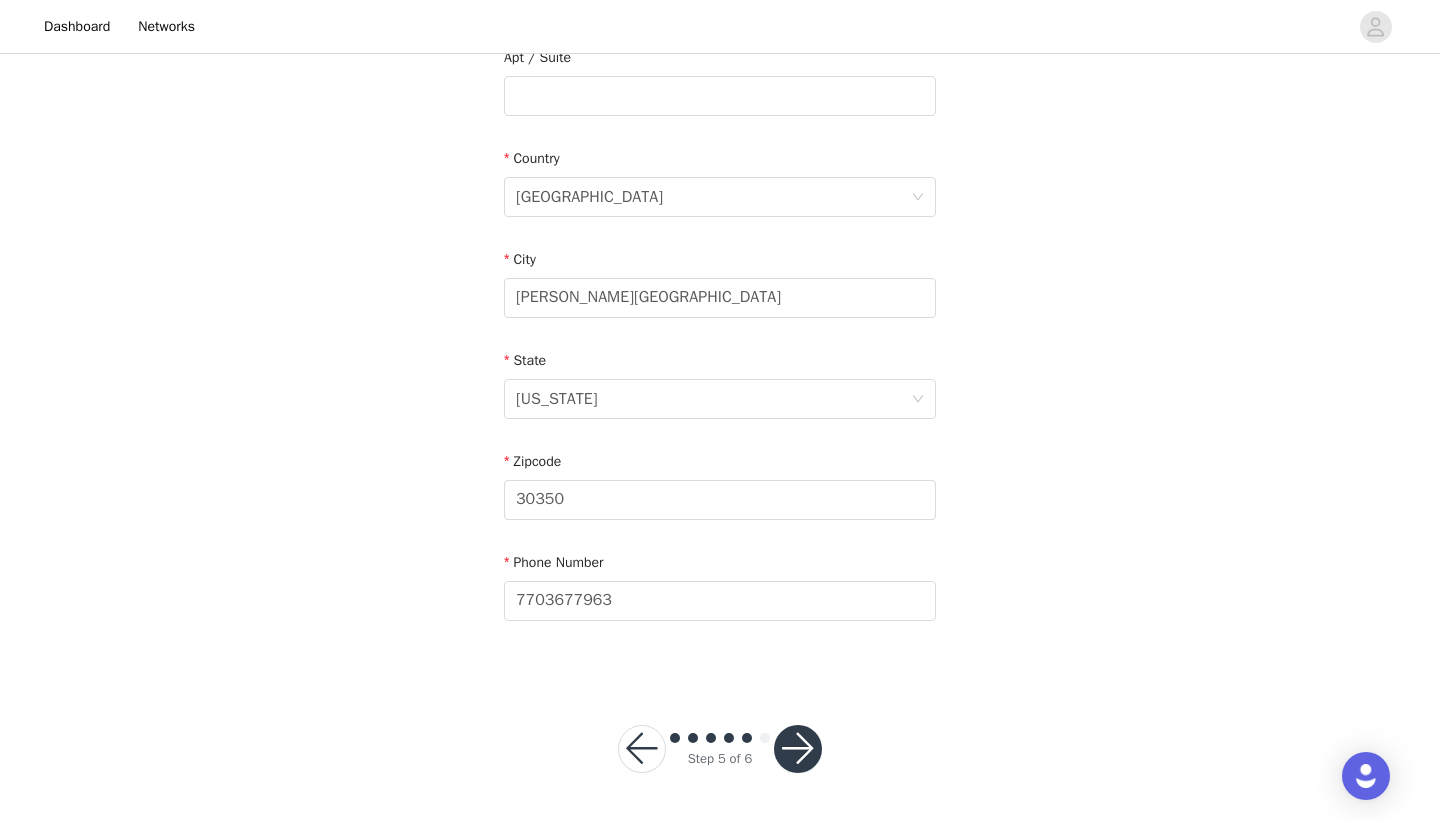 click at bounding box center [798, 749] 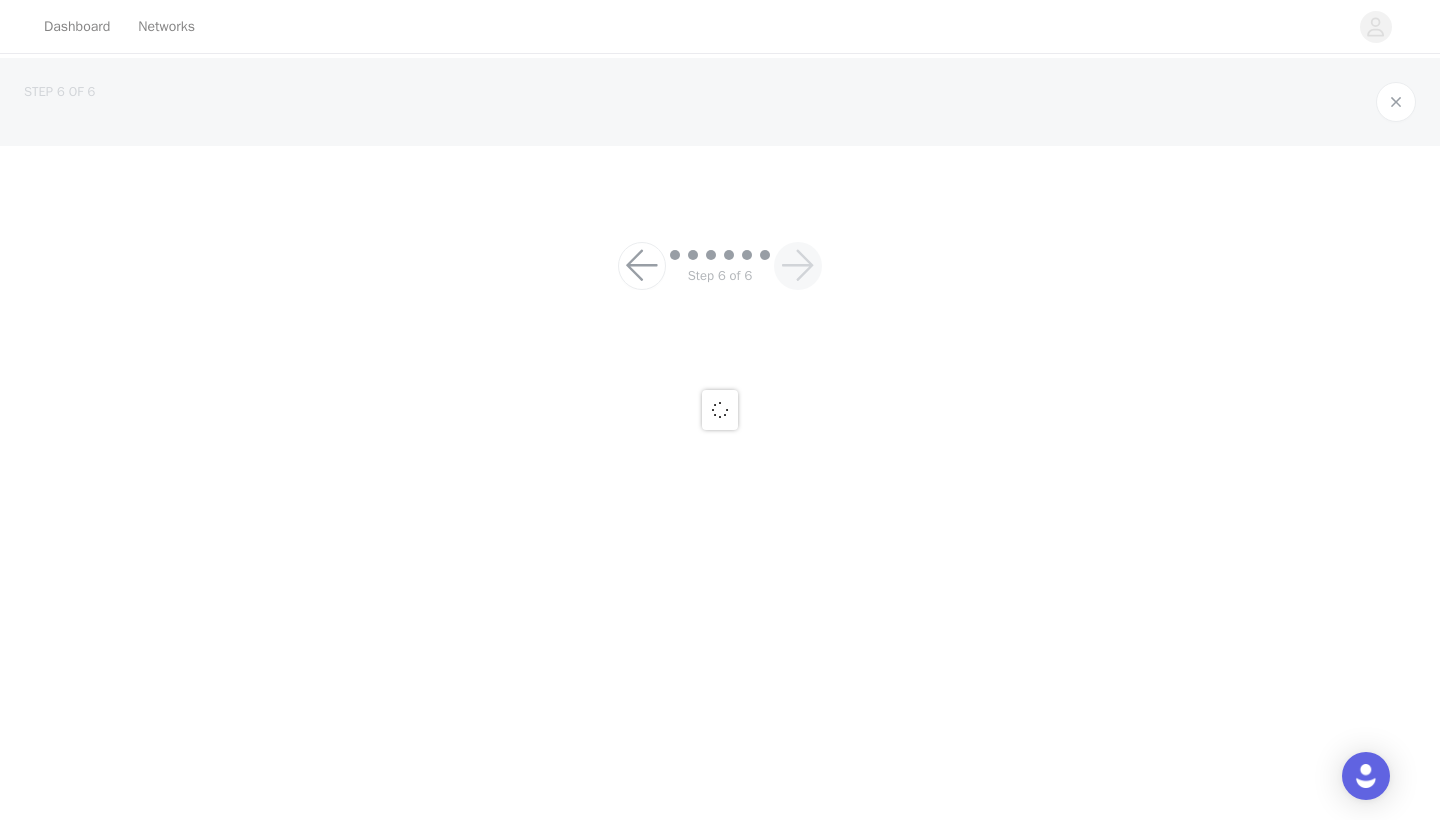 scroll, scrollTop: 0, scrollLeft: 0, axis: both 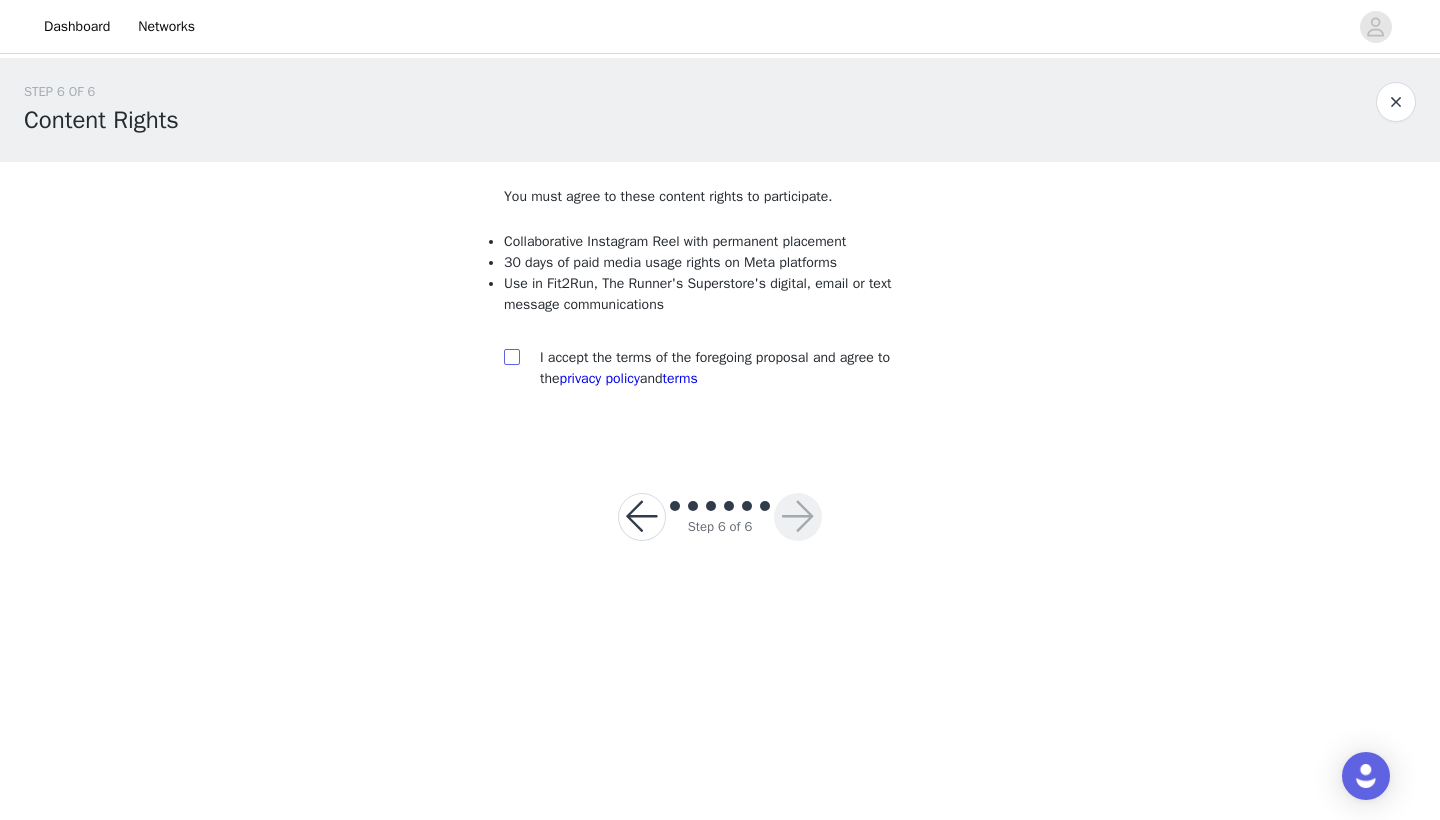 click at bounding box center (511, 356) 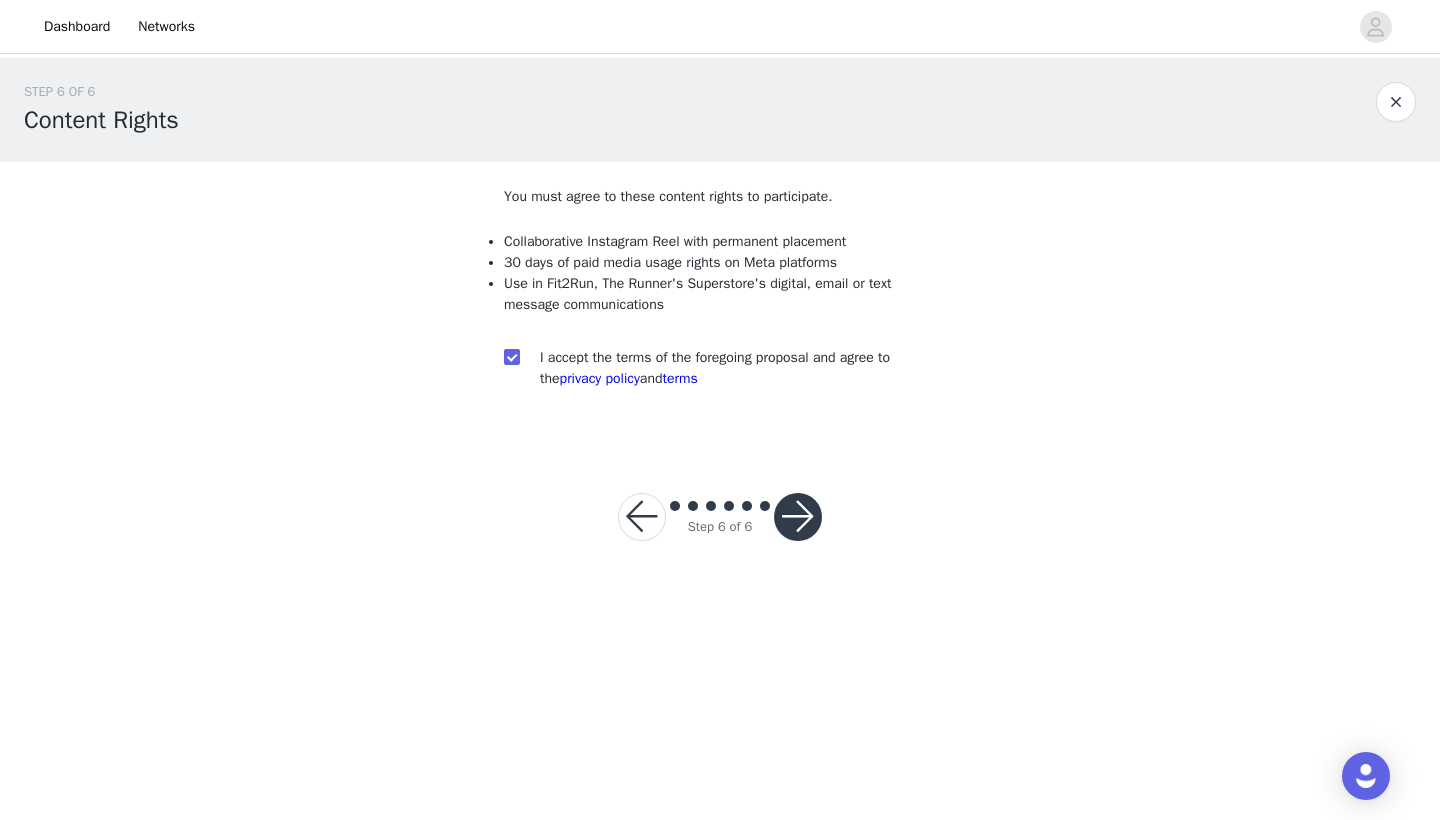 click at bounding box center (798, 517) 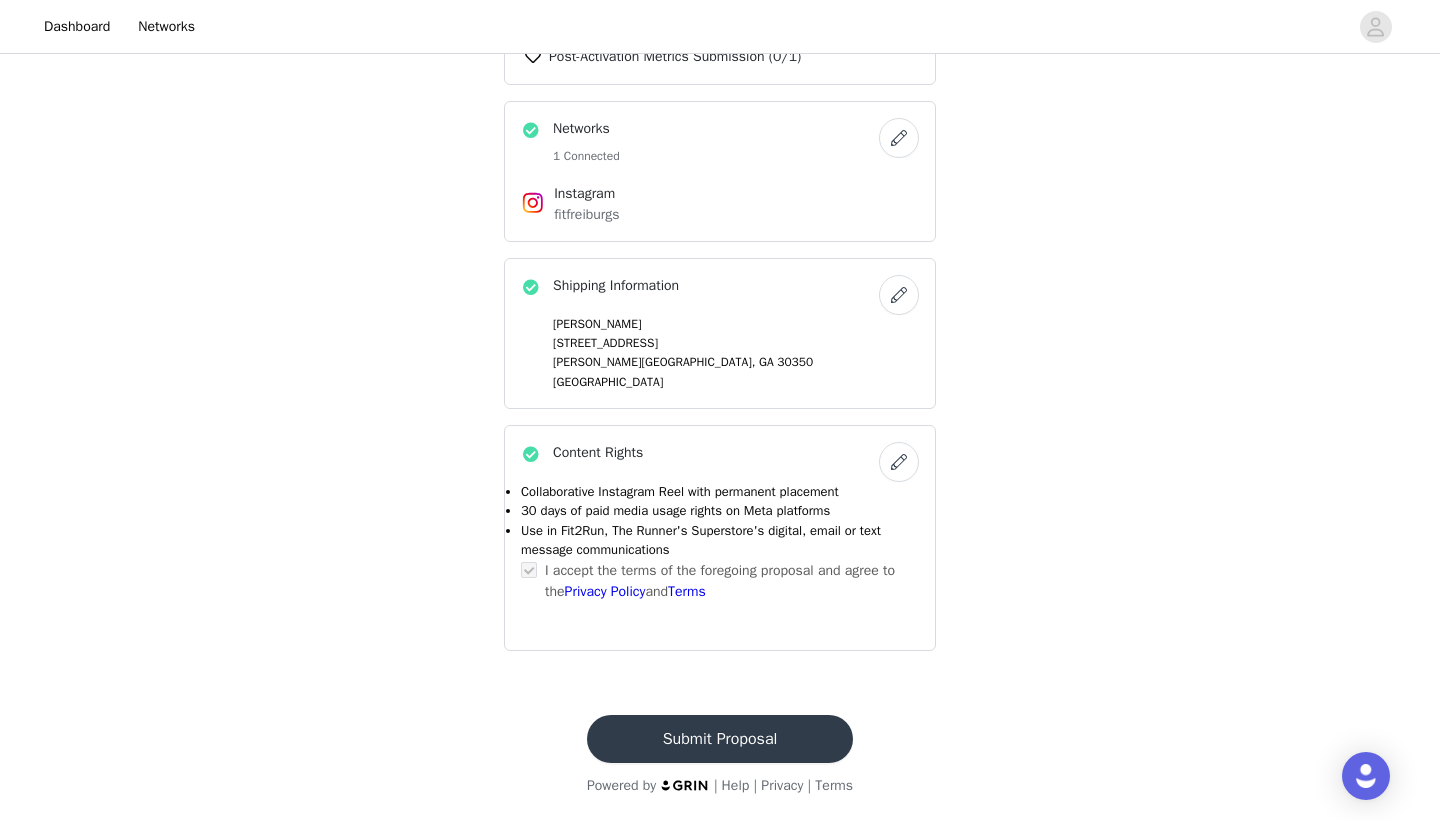 scroll, scrollTop: 969, scrollLeft: 0, axis: vertical 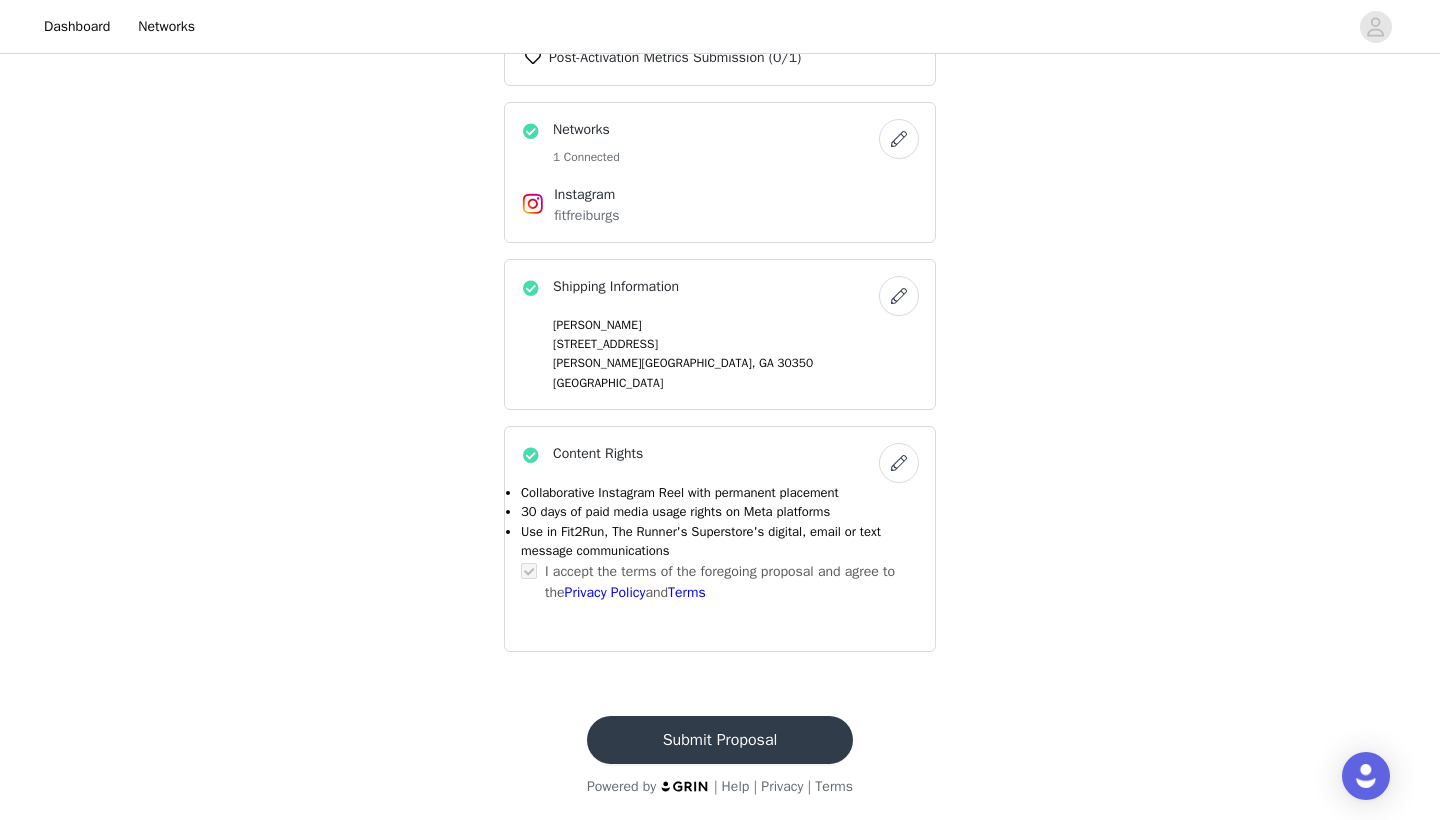 click on "Submit Proposal" at bounding box center [720, 740] 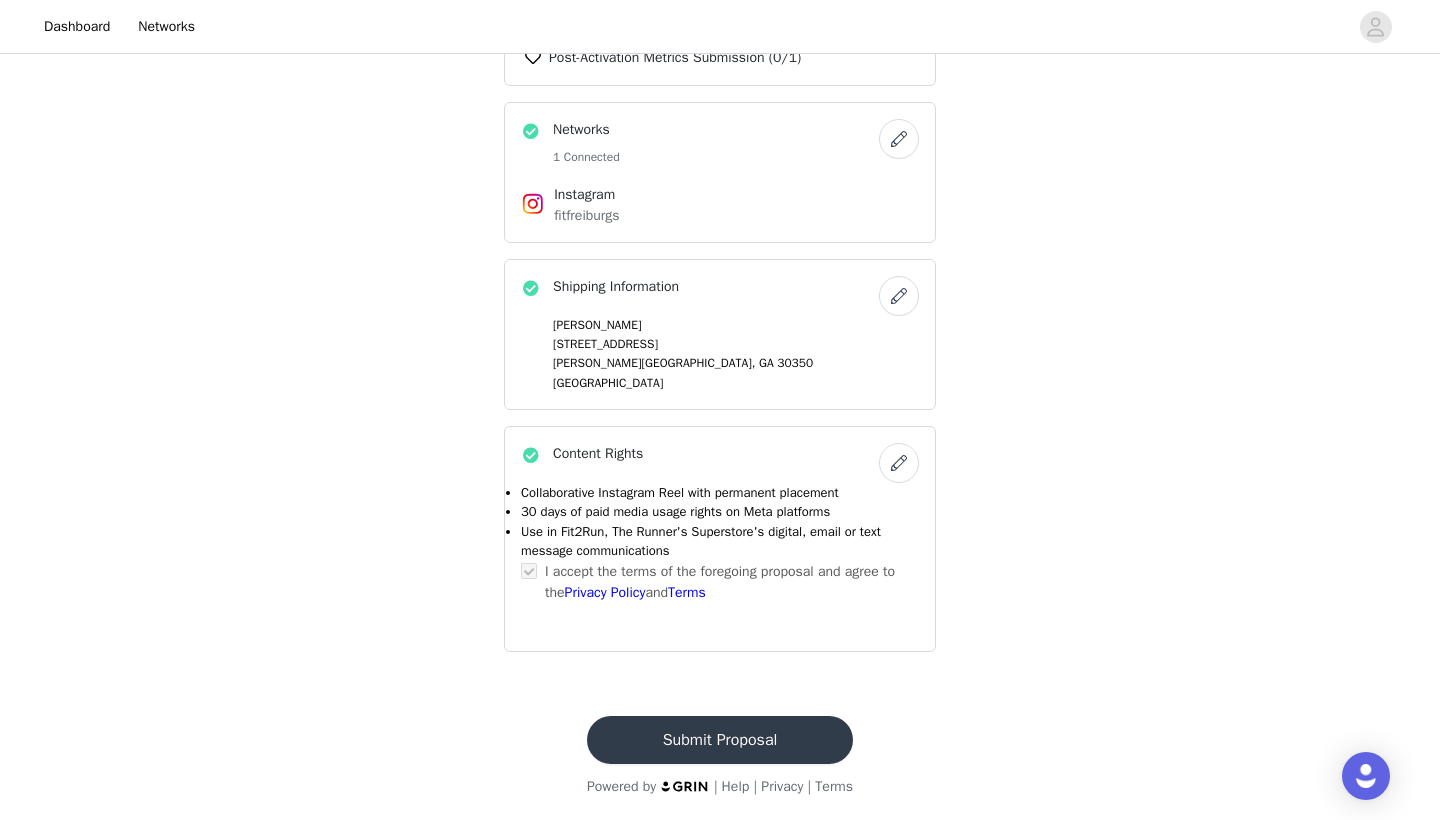 scroll, scrollTop: 0, scrollLeft: 0, axis: both 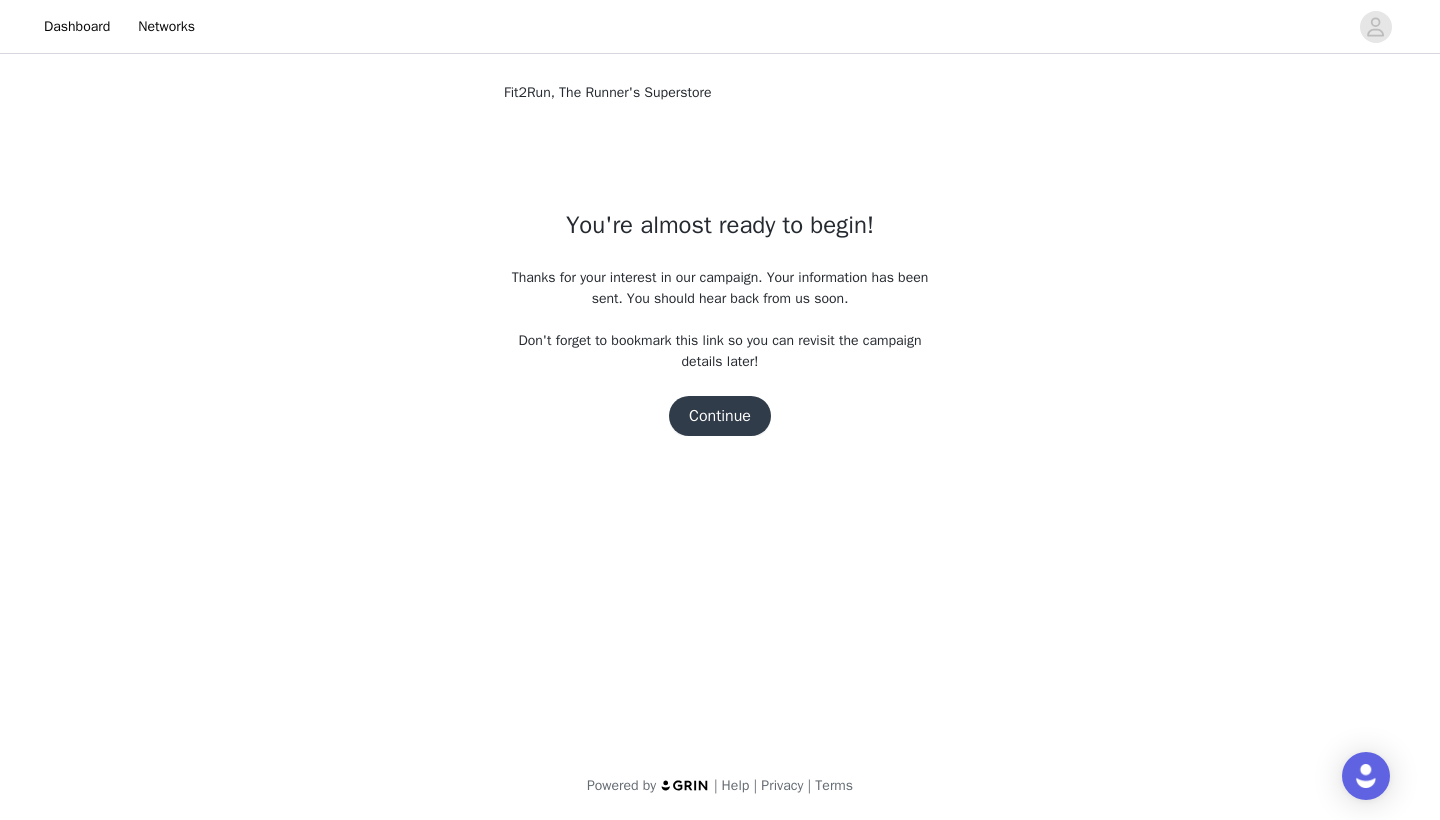 click on "Continue" at bounding box center (720, 416) 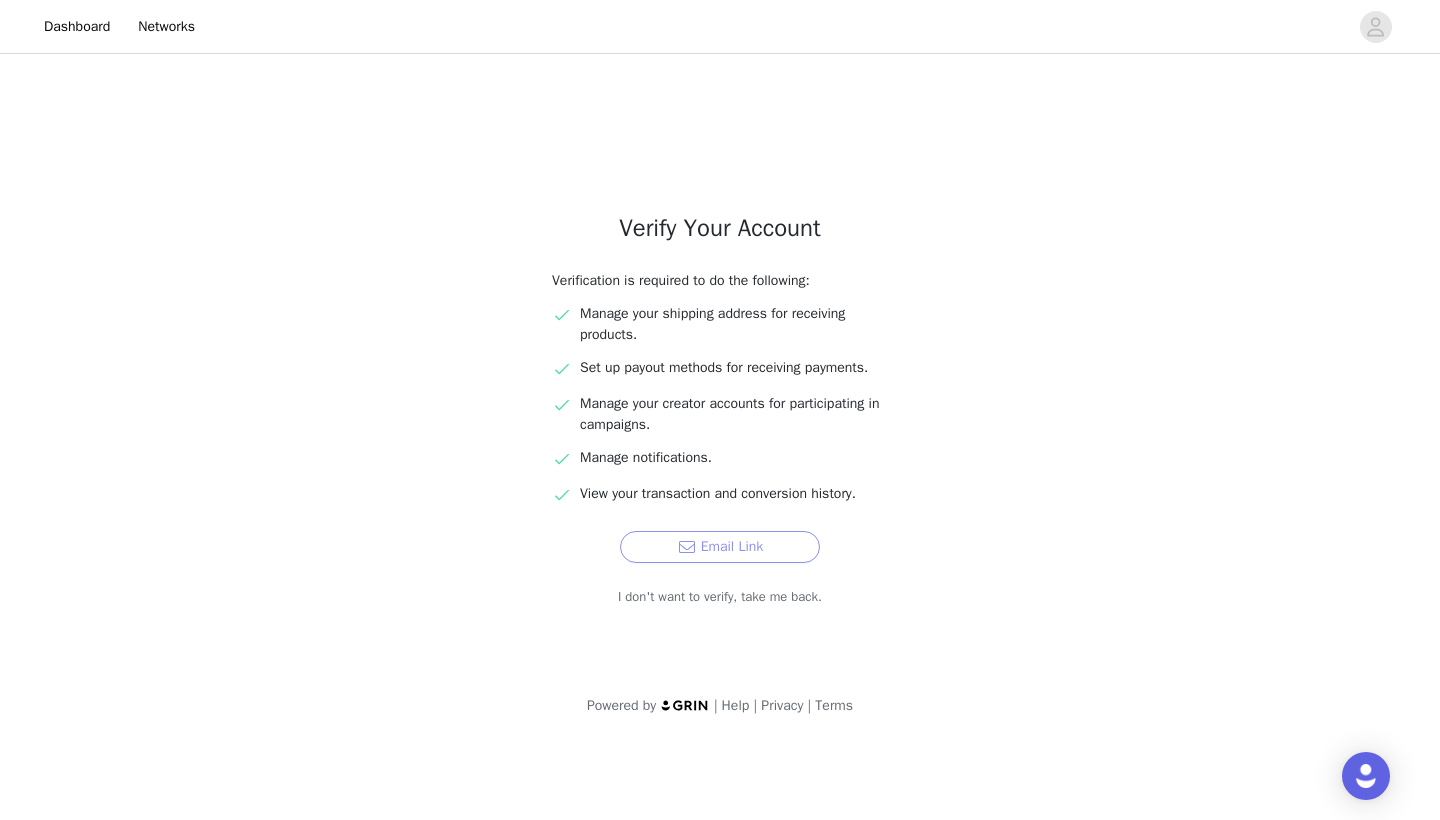 click on "Email Link" at bounding box center [720, 547] 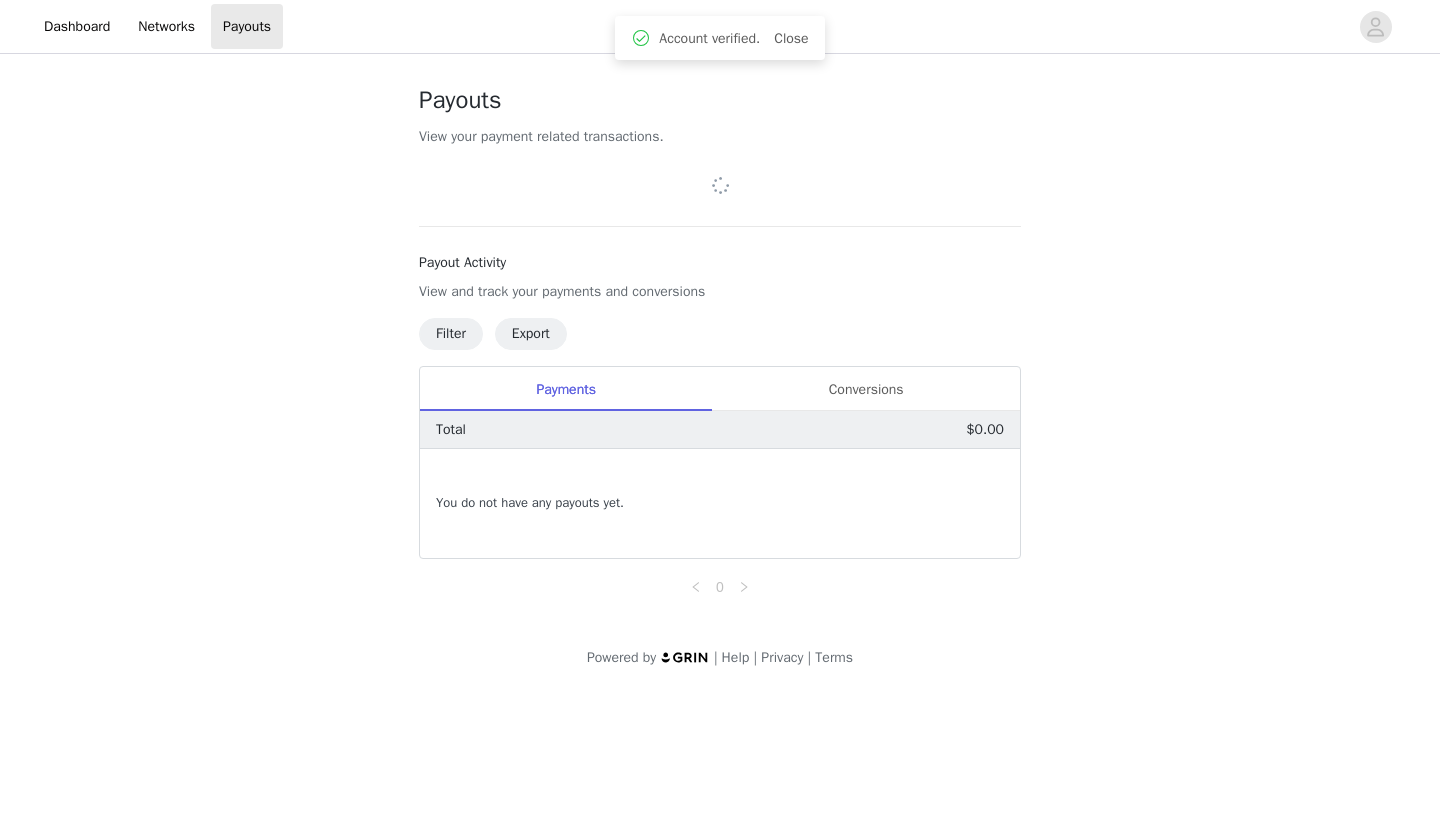 scroll, scrollTop: 0, scrollLeft: 0, axis: both 